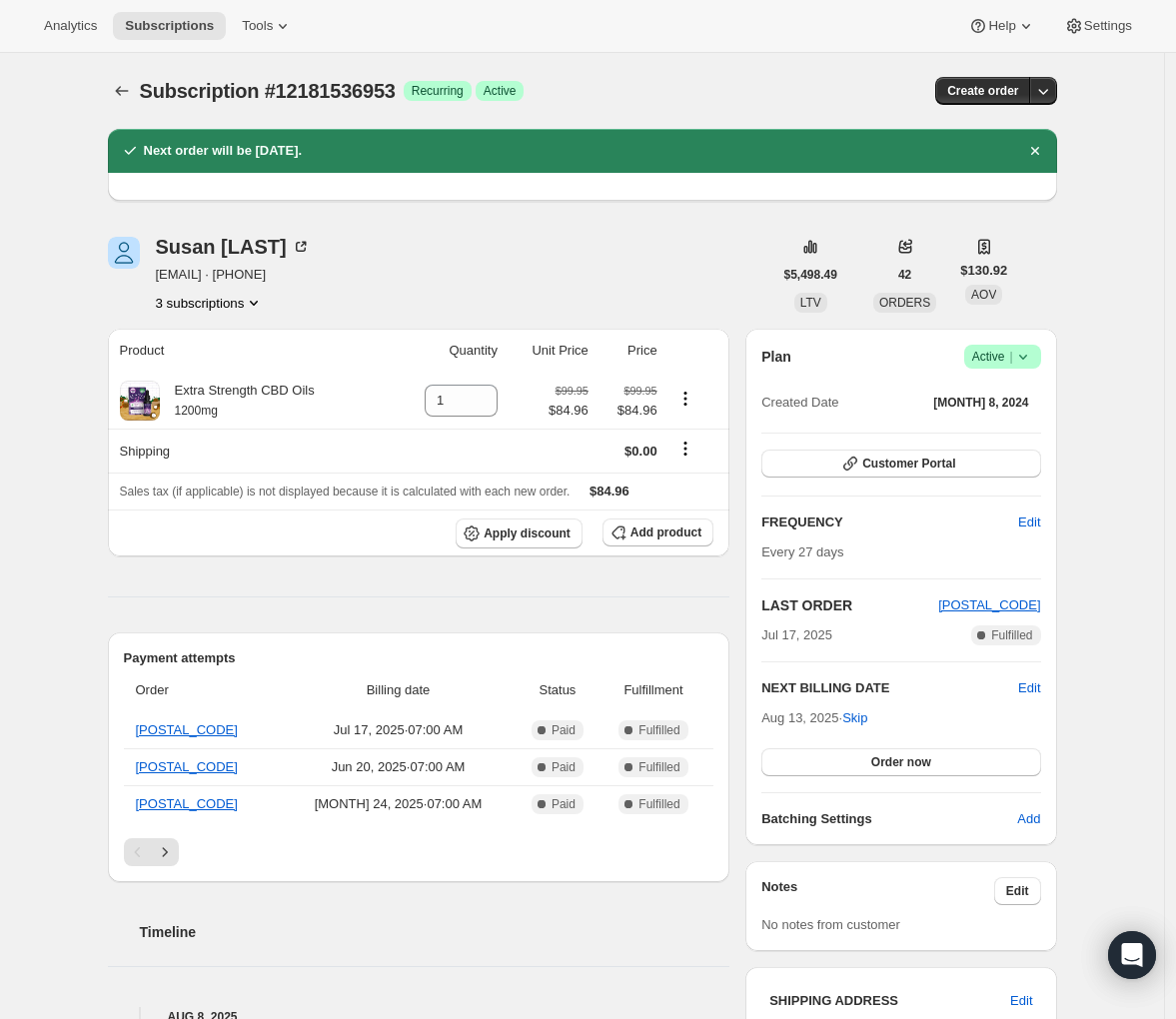 scroll, scrollTop: 0, scrollLeft: 0, axis: both 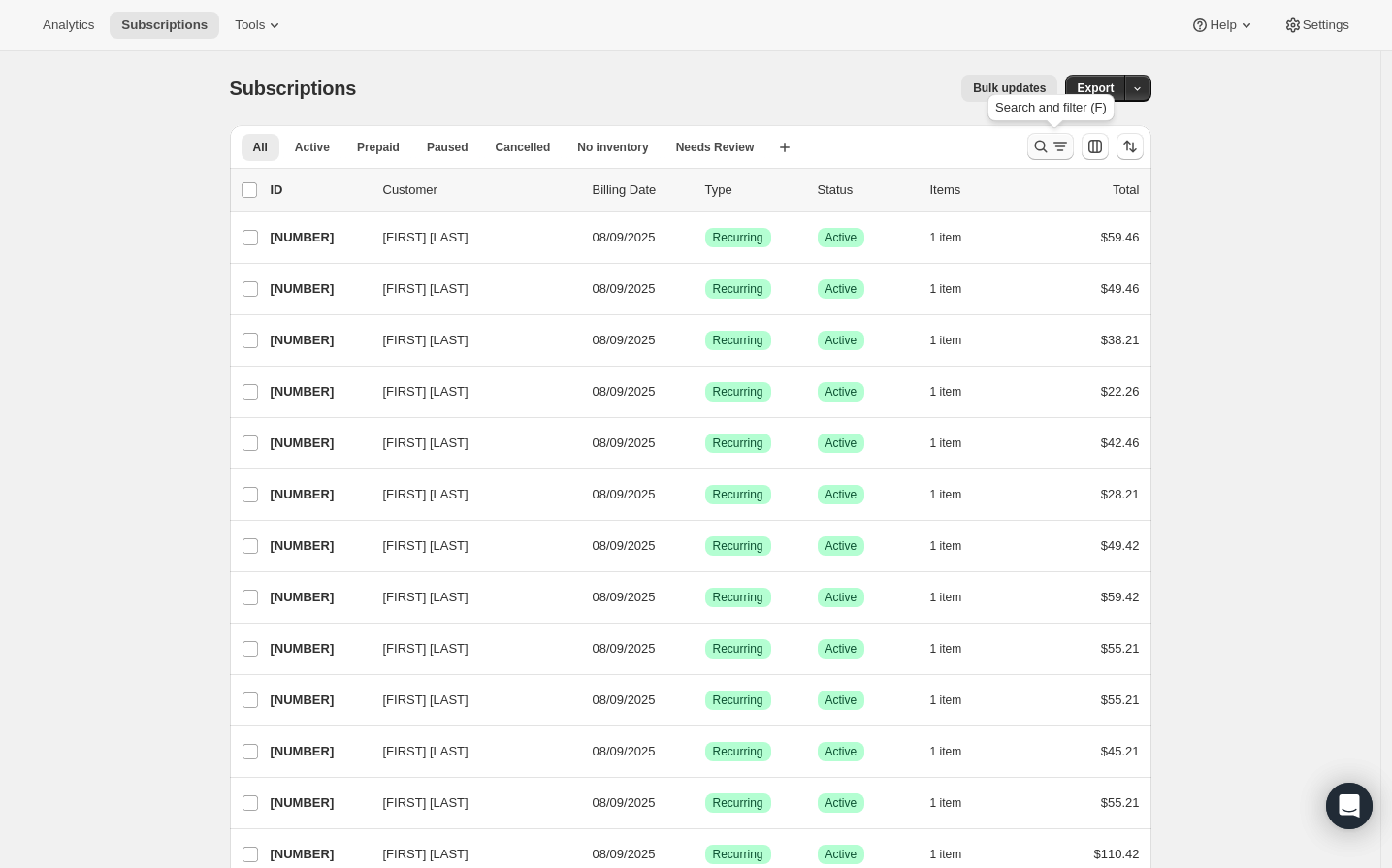 click at bounding box center [1051, 146] 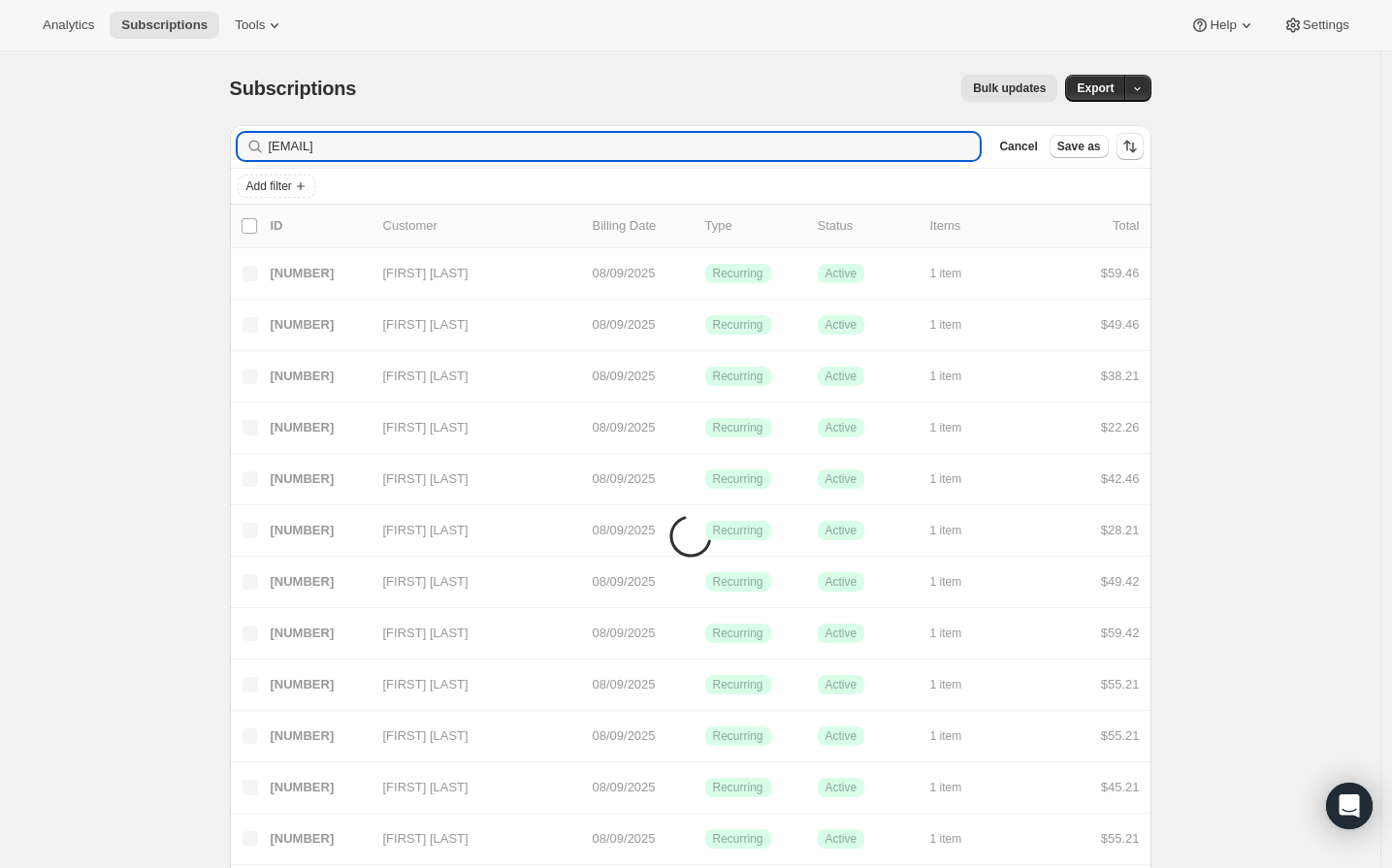type on "forrest.knowlton@gmail.com" 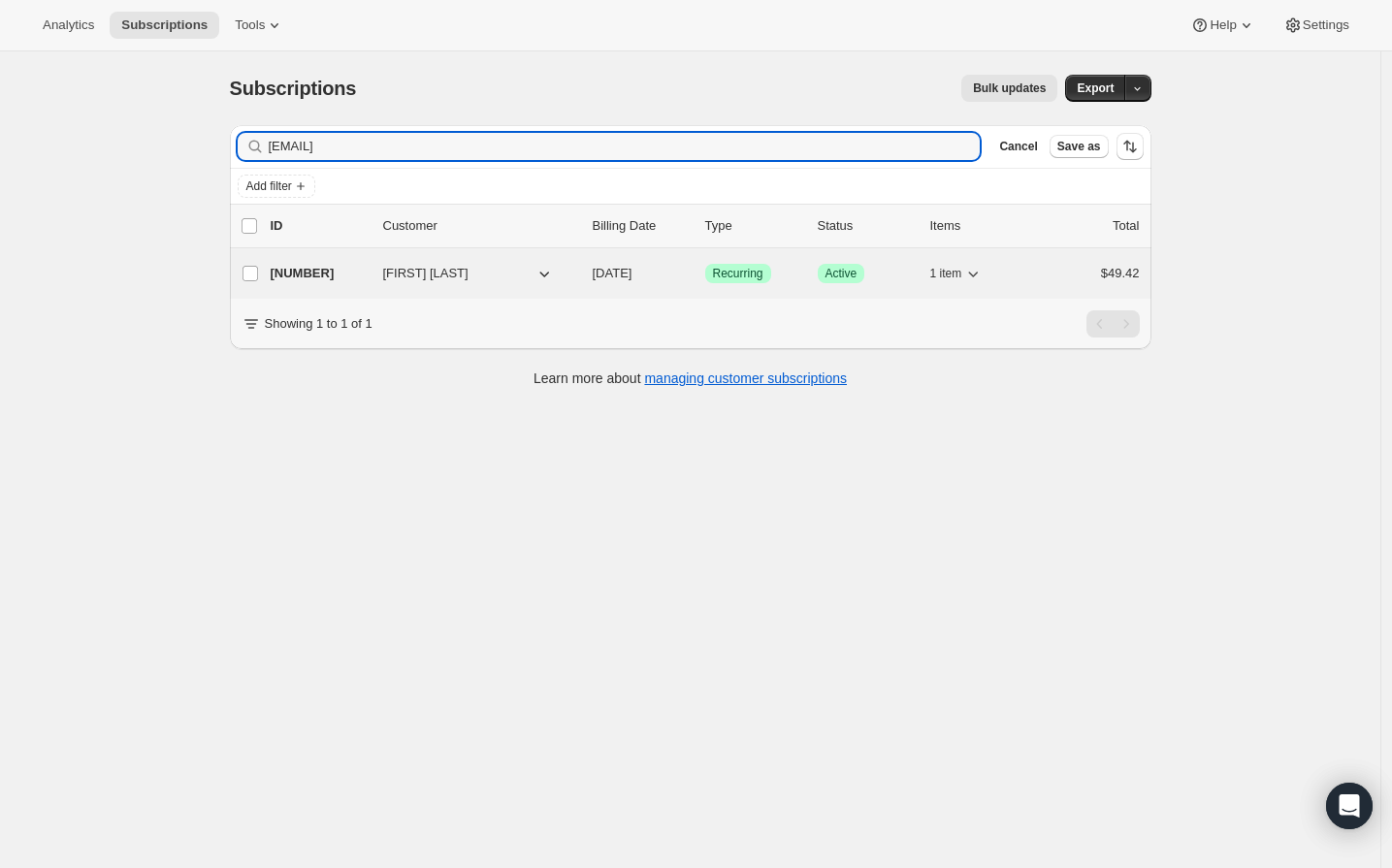 click on "17396433081" at bounding box center (319, 273) 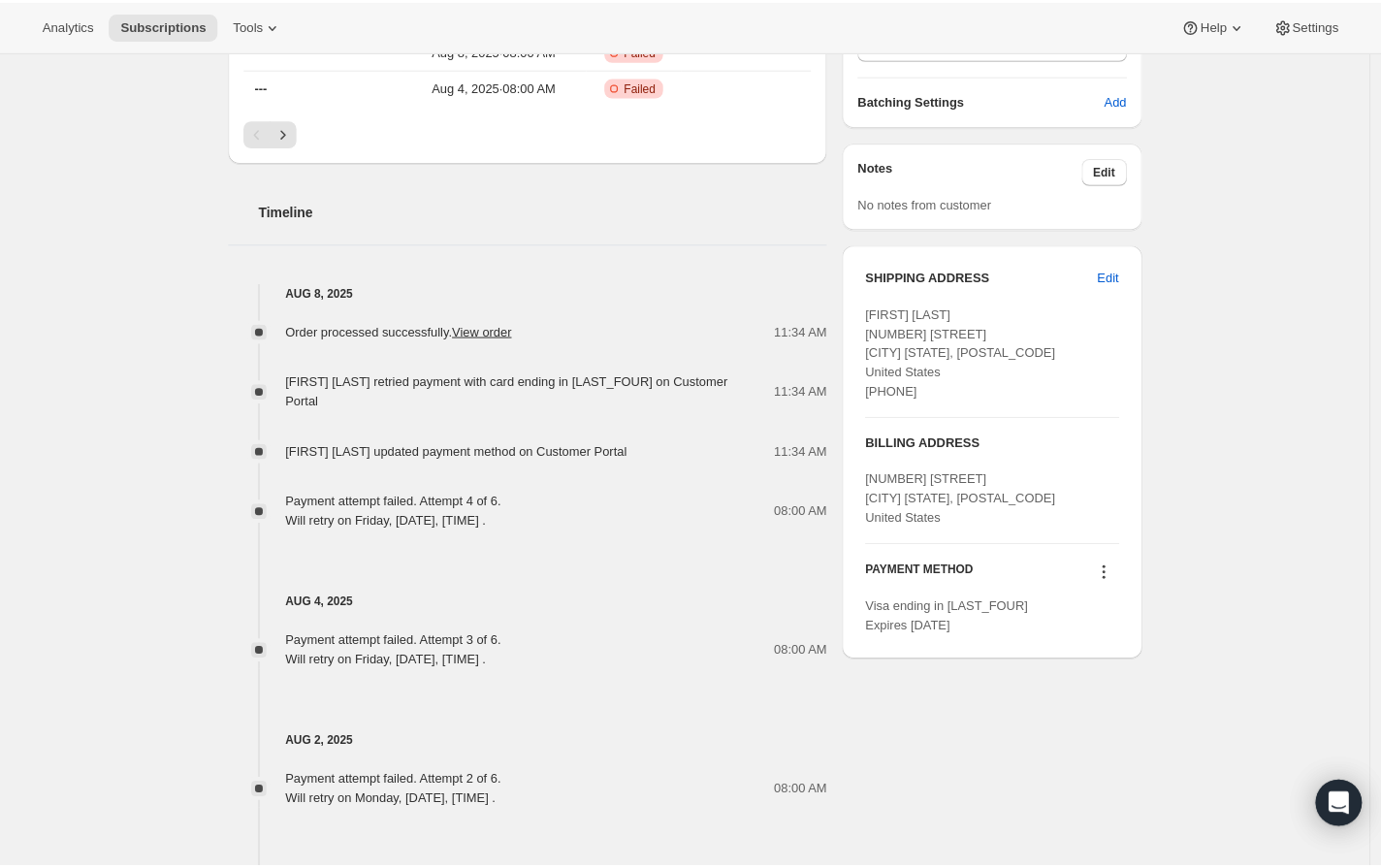scroll, scrollTop: 599, scrollLeft: 0, axis: vertical 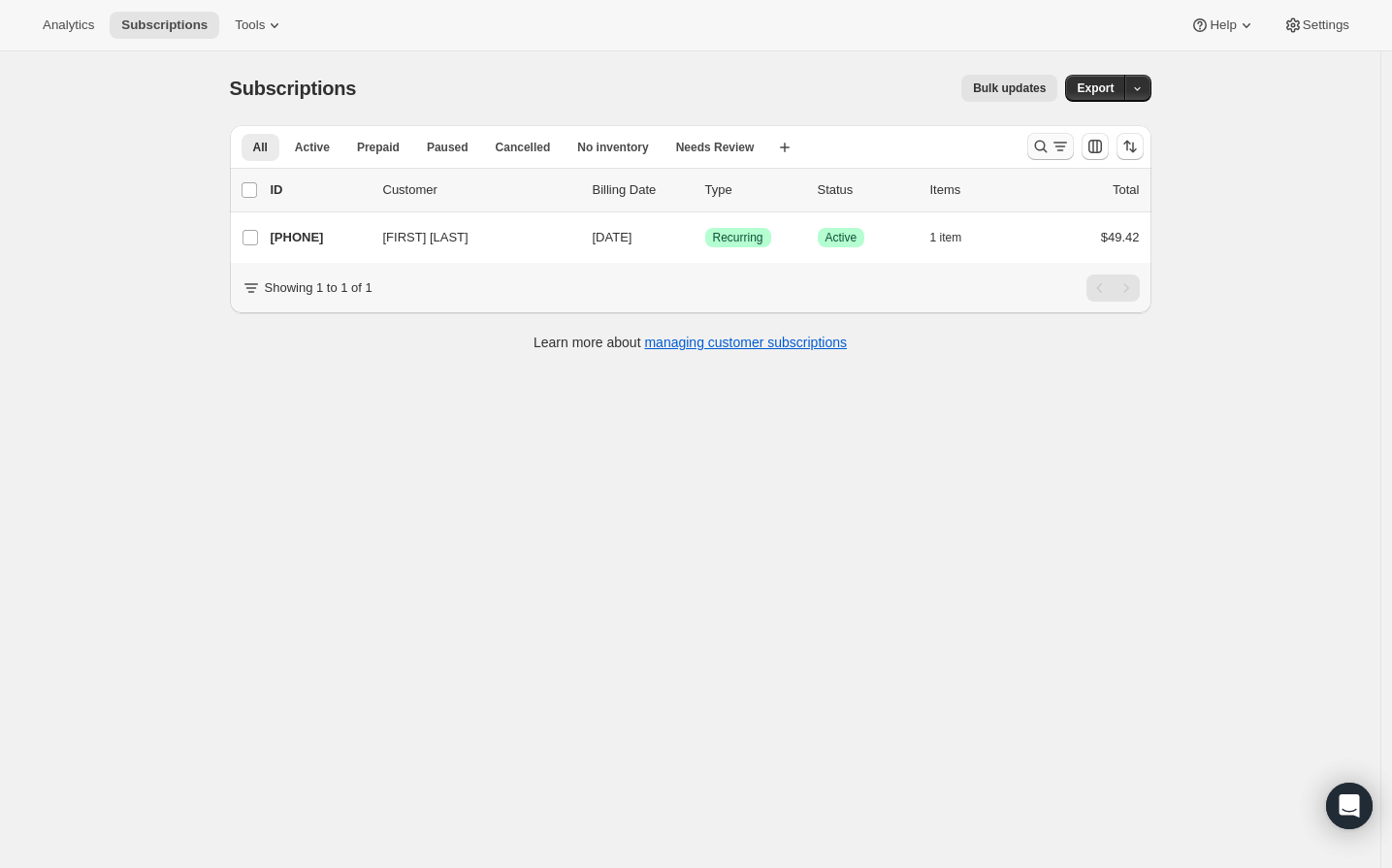 click 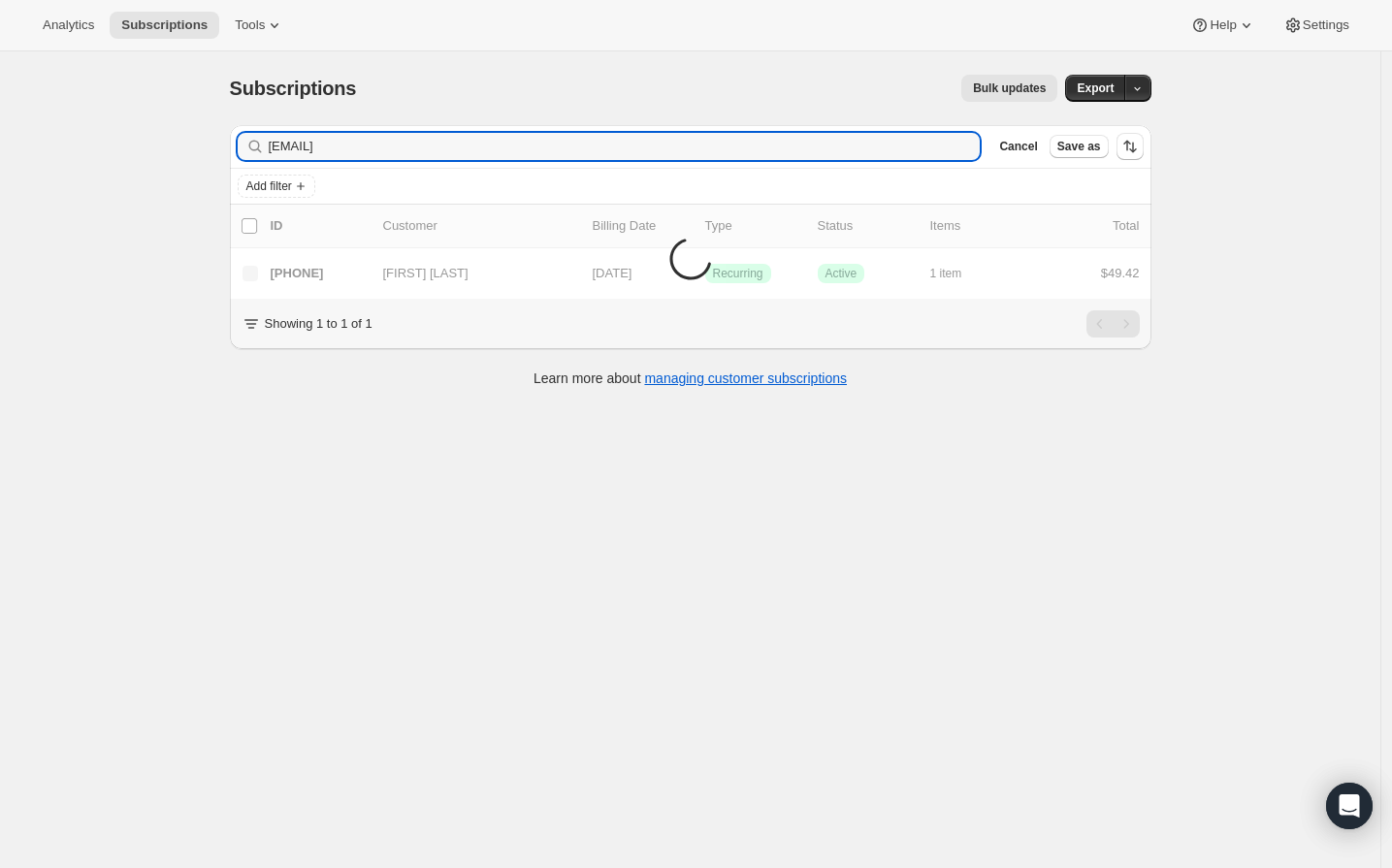 type on "sue@luminositypictures.com" 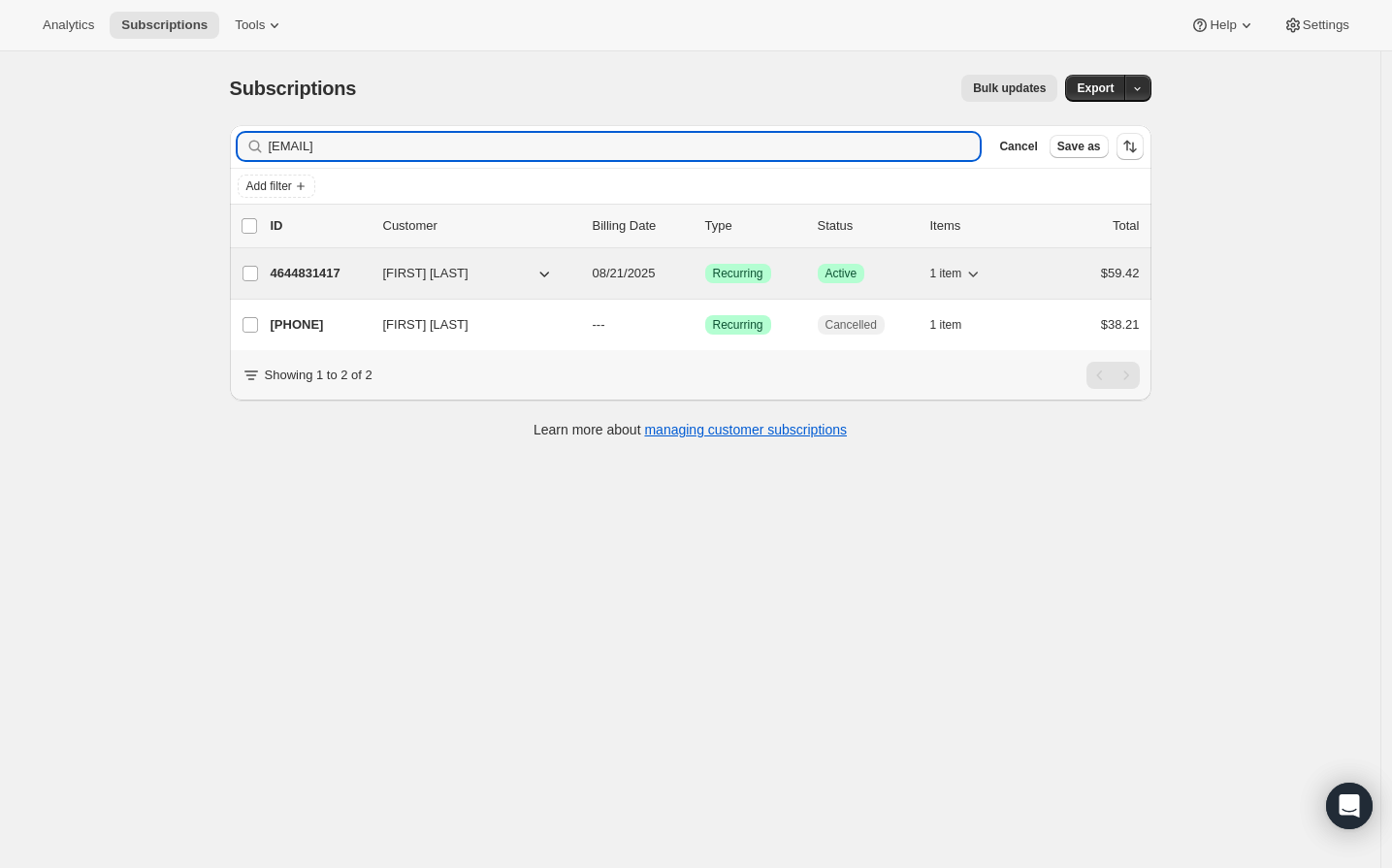 click on "4644831417" at bounding box center (319, 273) 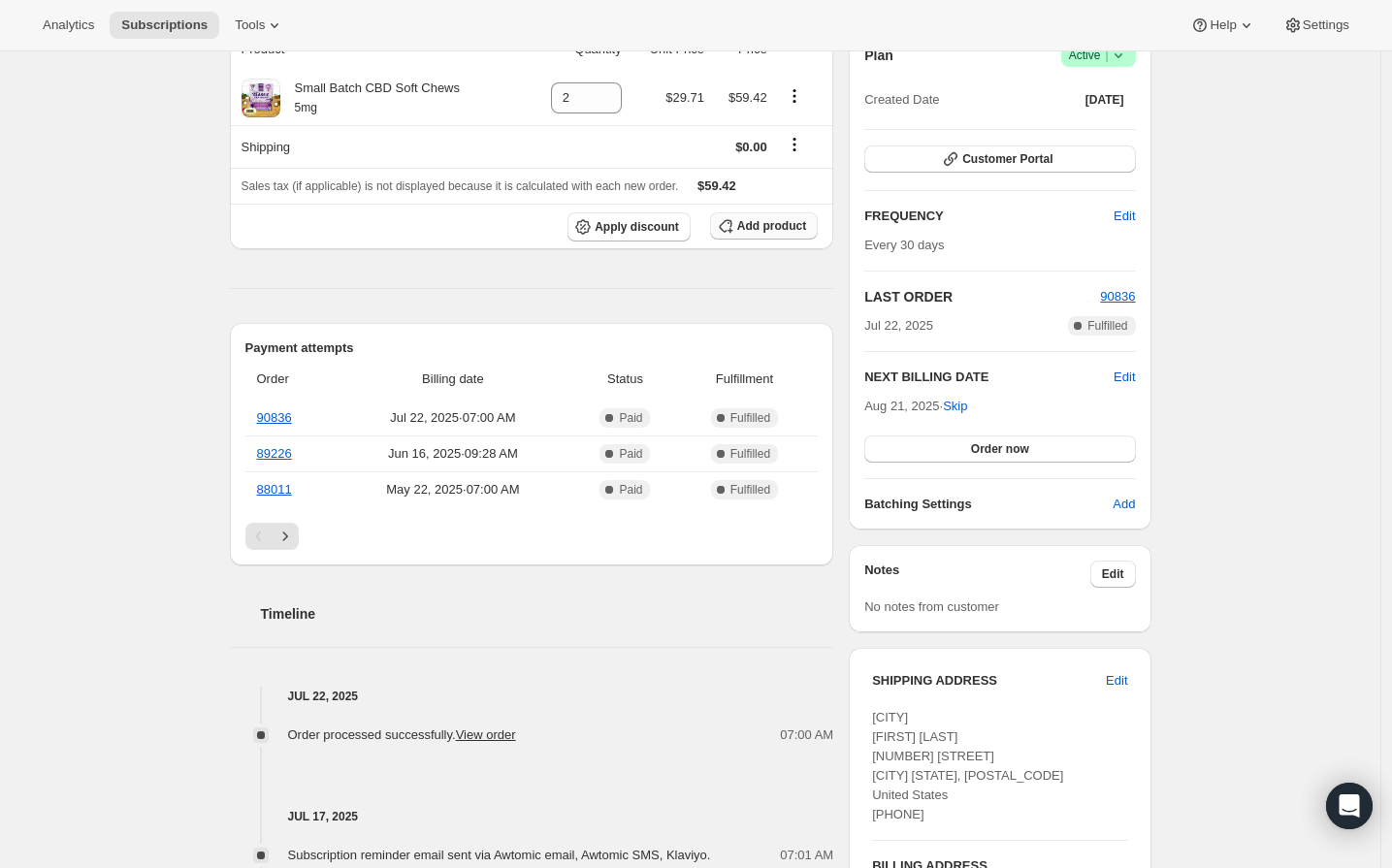 scroll, scrollTop: 0, scrollLeft: 0, axis: both 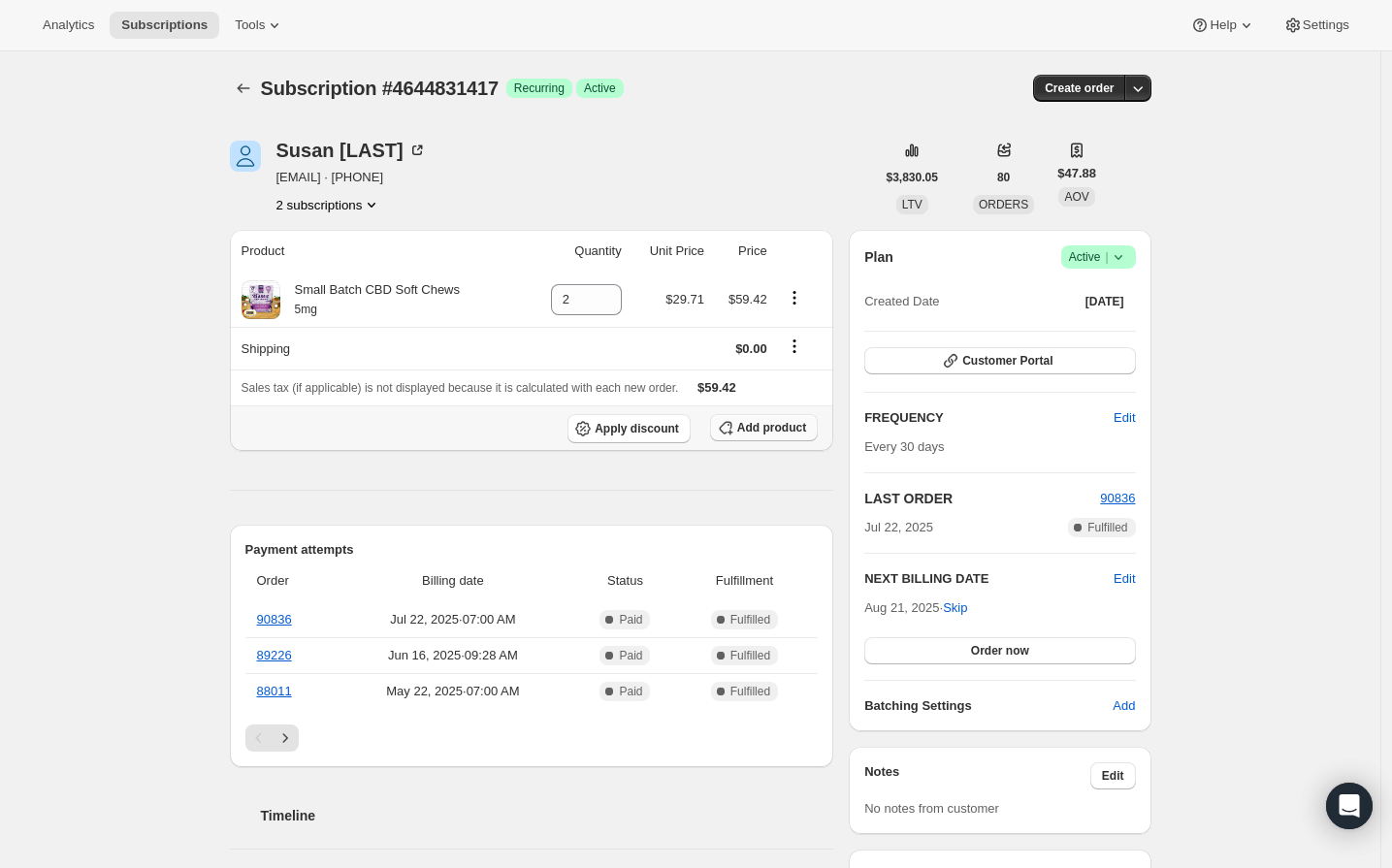 click on "Add product" at bounding box center (771, 428) 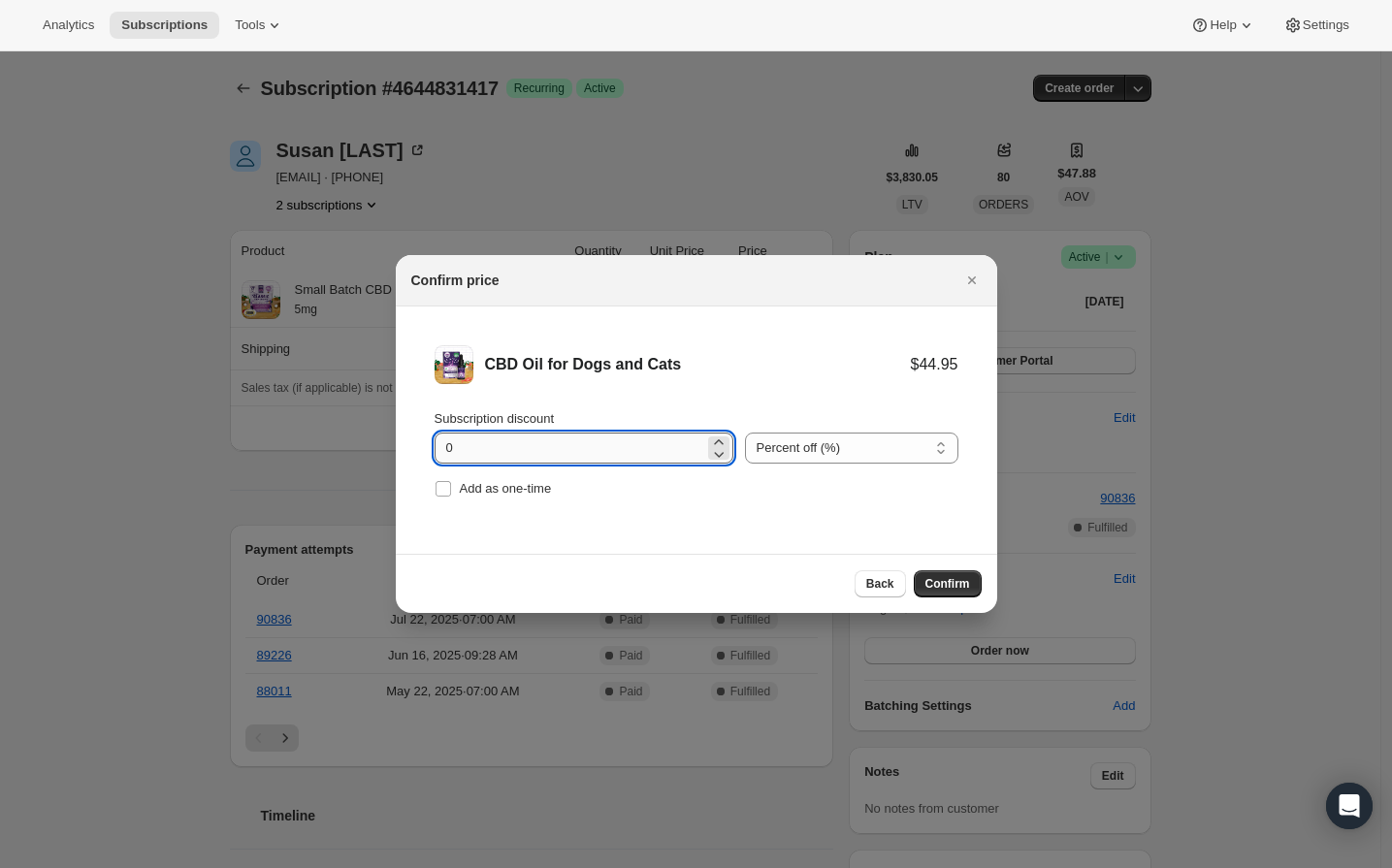 click on "0" at bounding box center [569, 448] 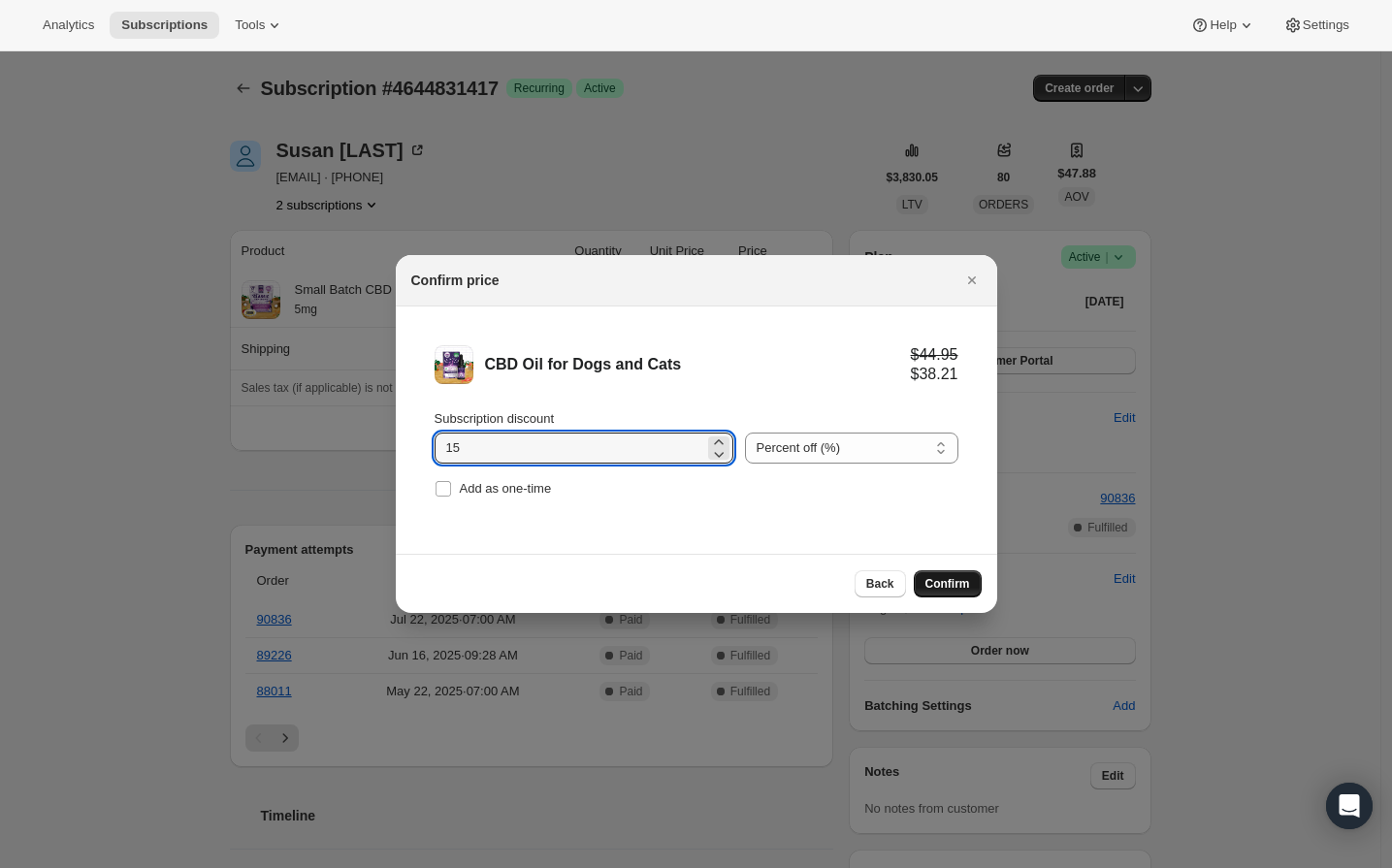 type on "15" 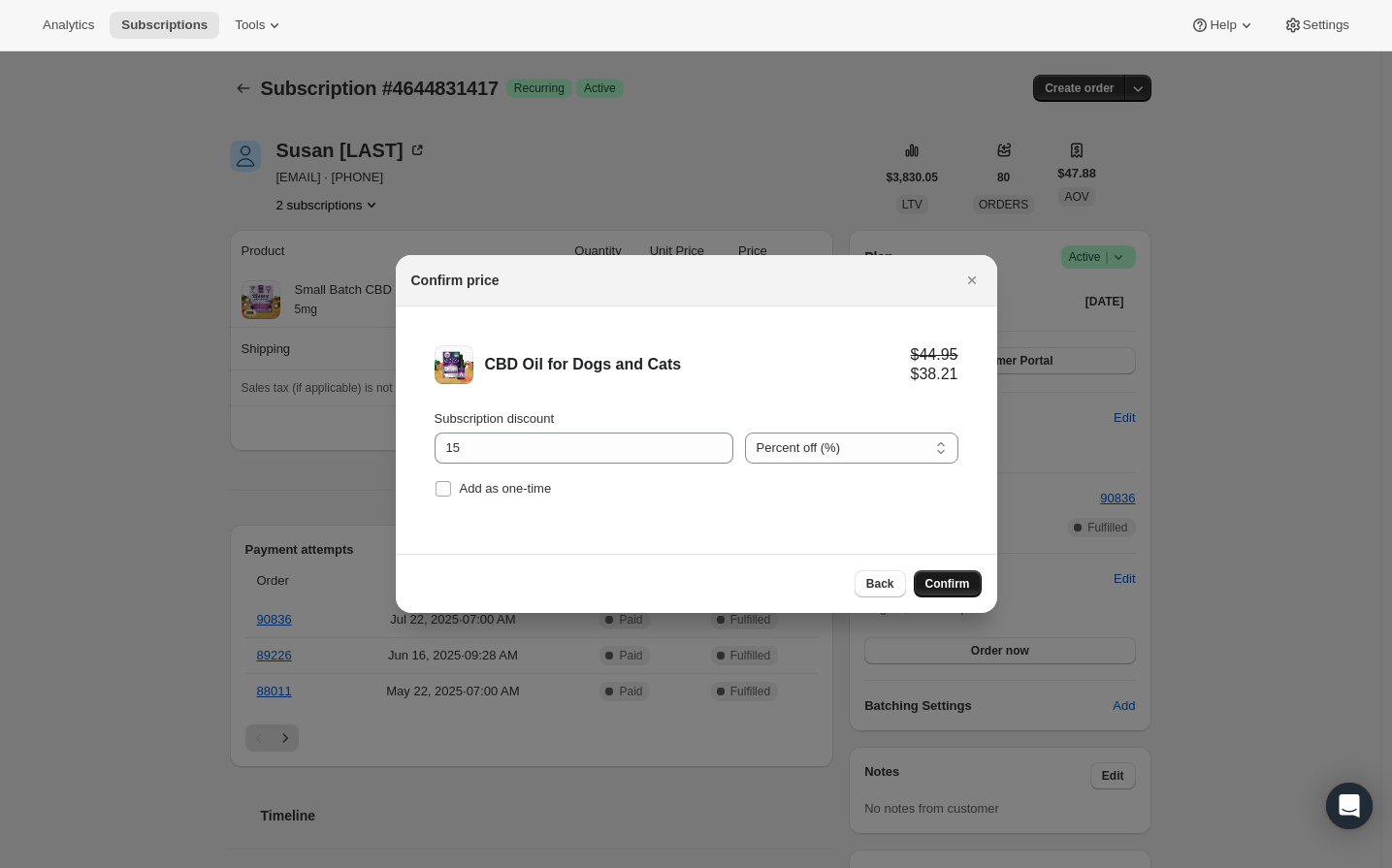 click on "Confirm" at bounding box center (948, 584) 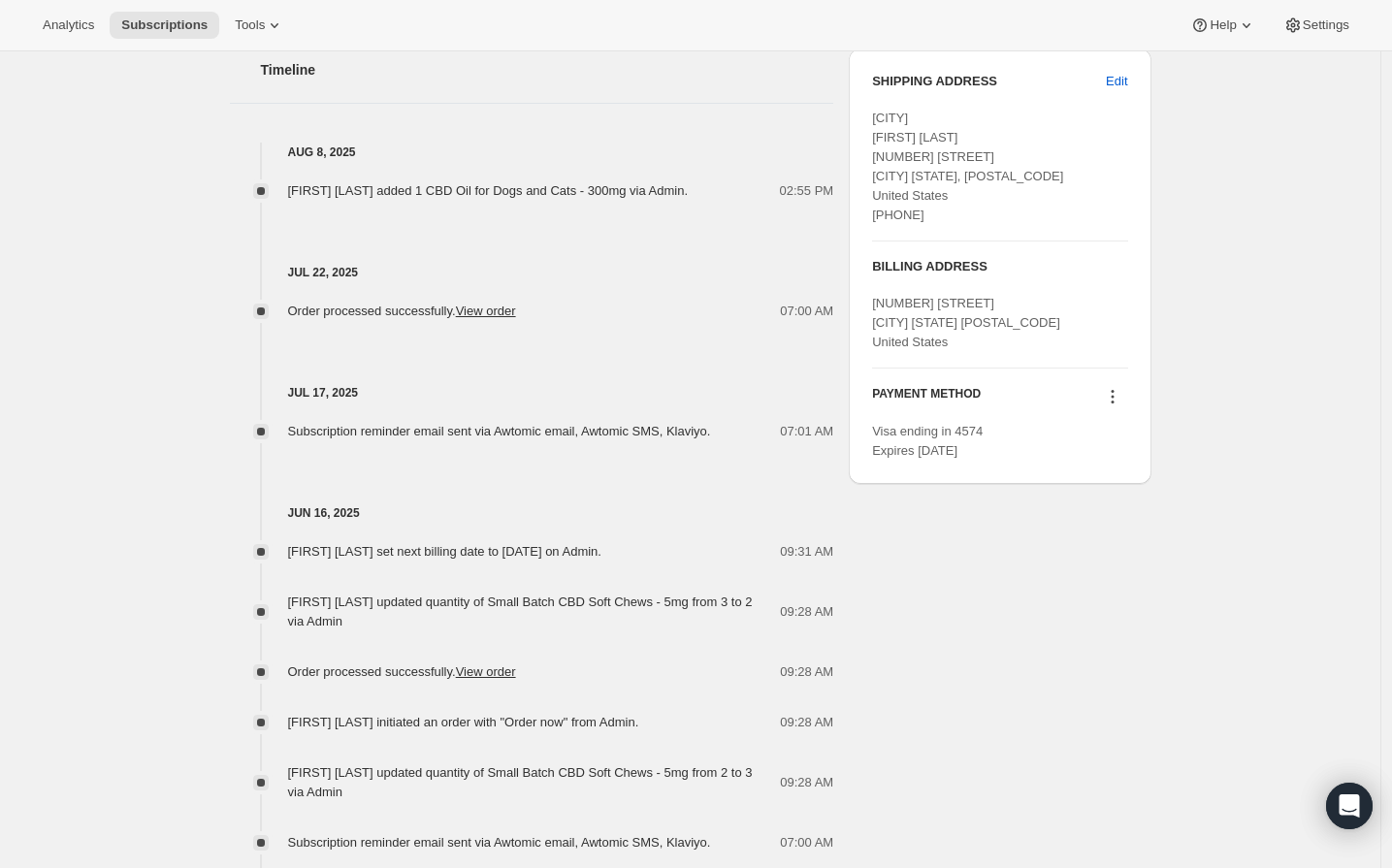 scroll, scrollTop: 0, scrollLeft: 0, axis: both 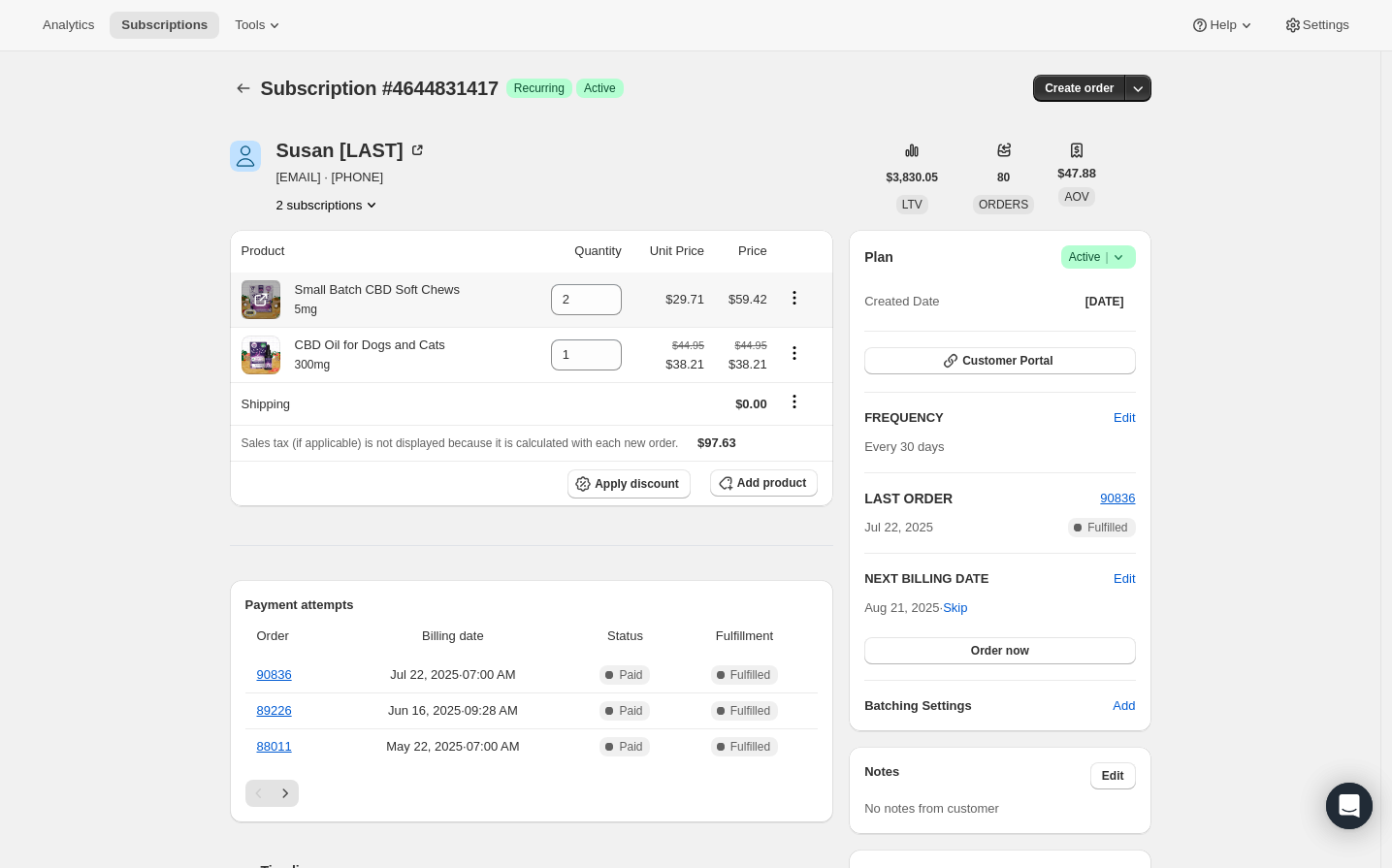 click 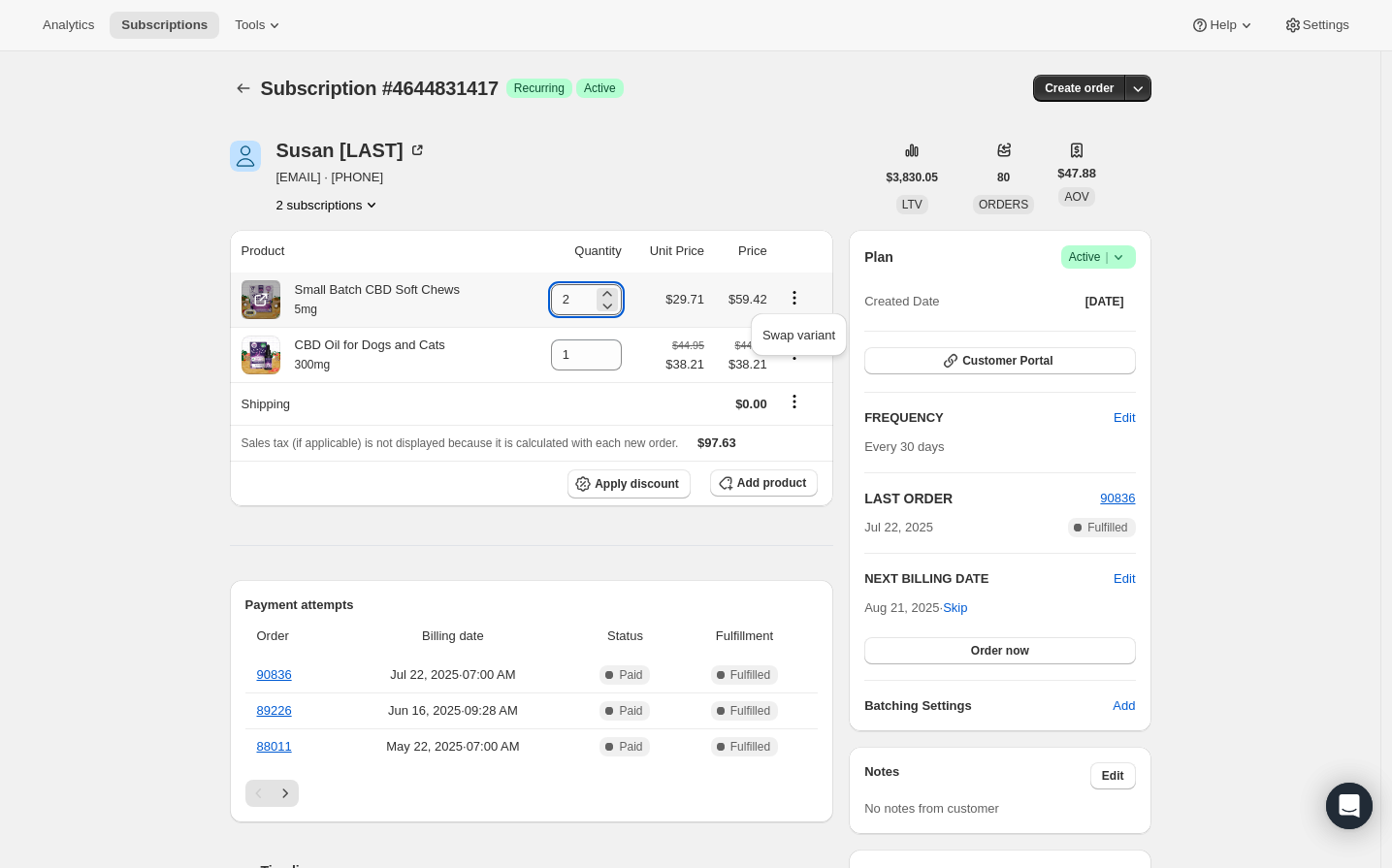 click on "2" at bounding box center (571, 300) 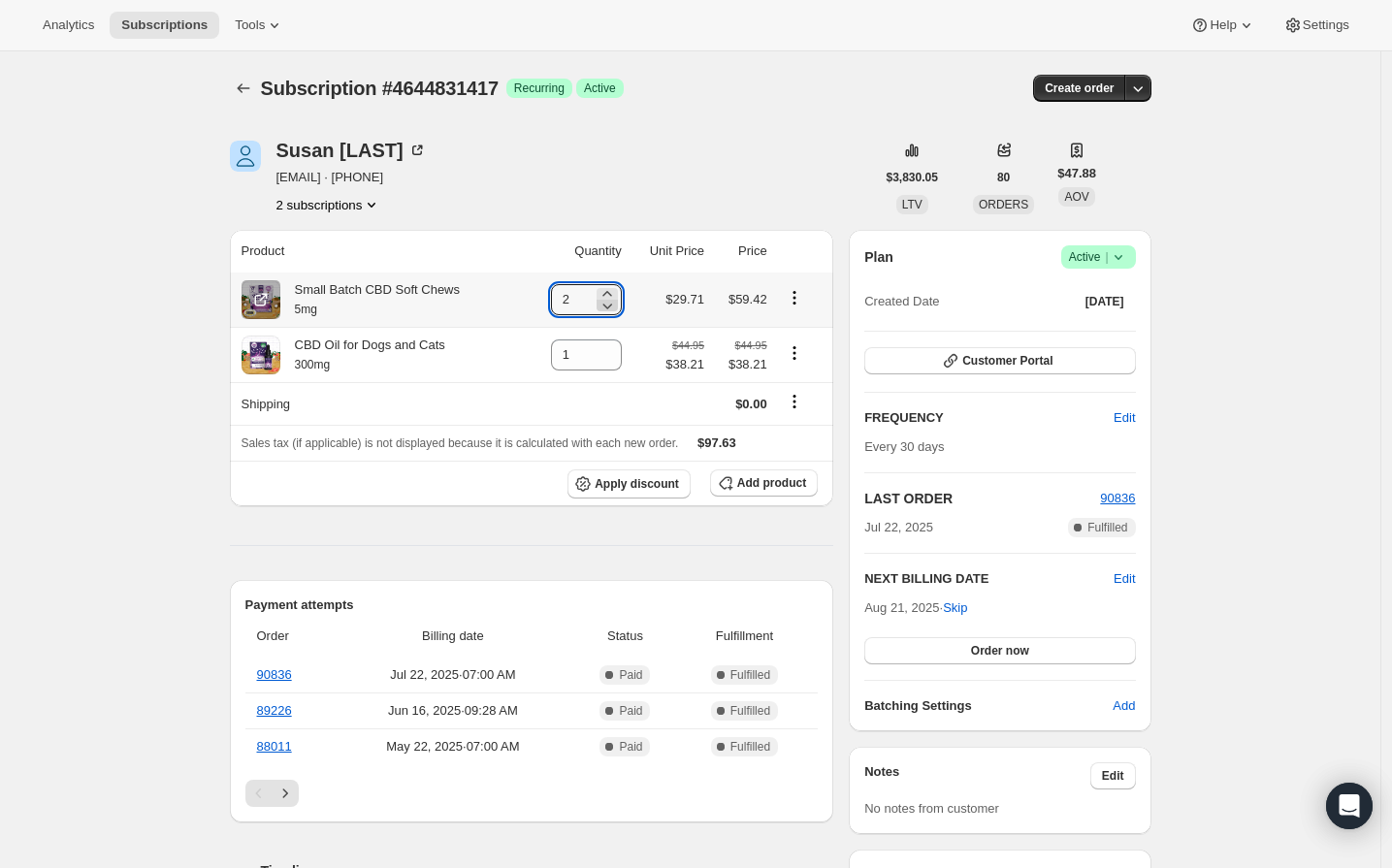 click 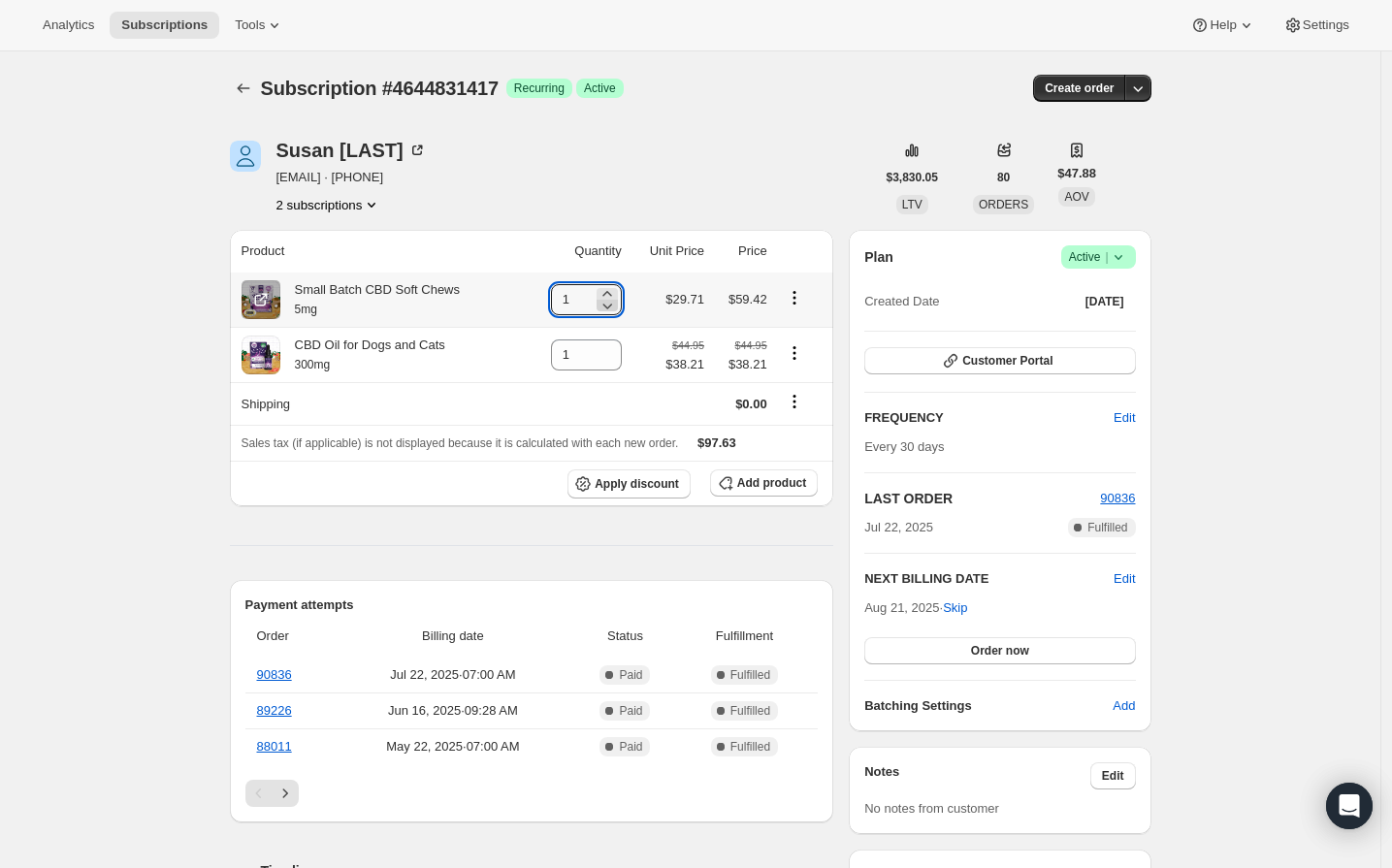 click 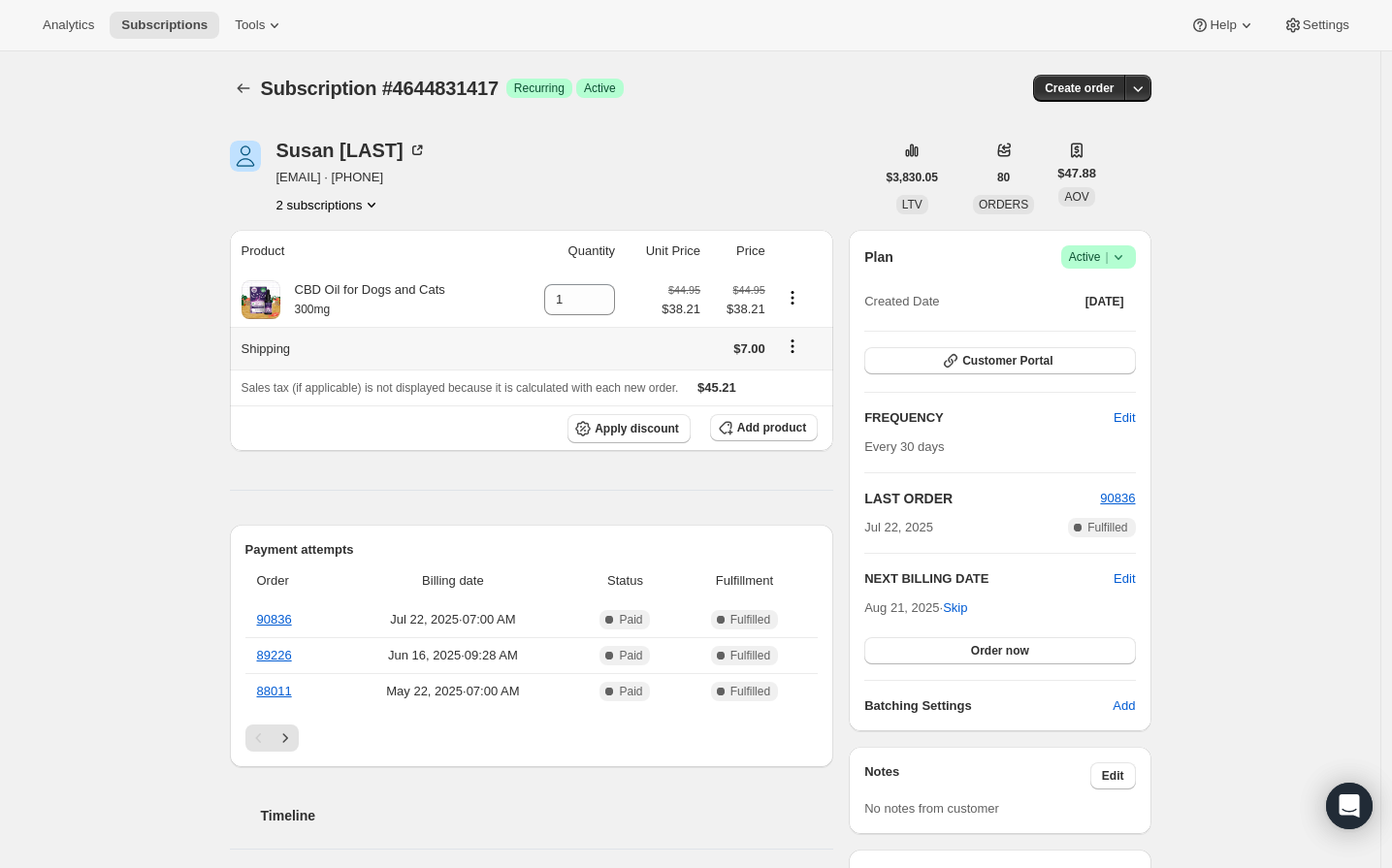 click 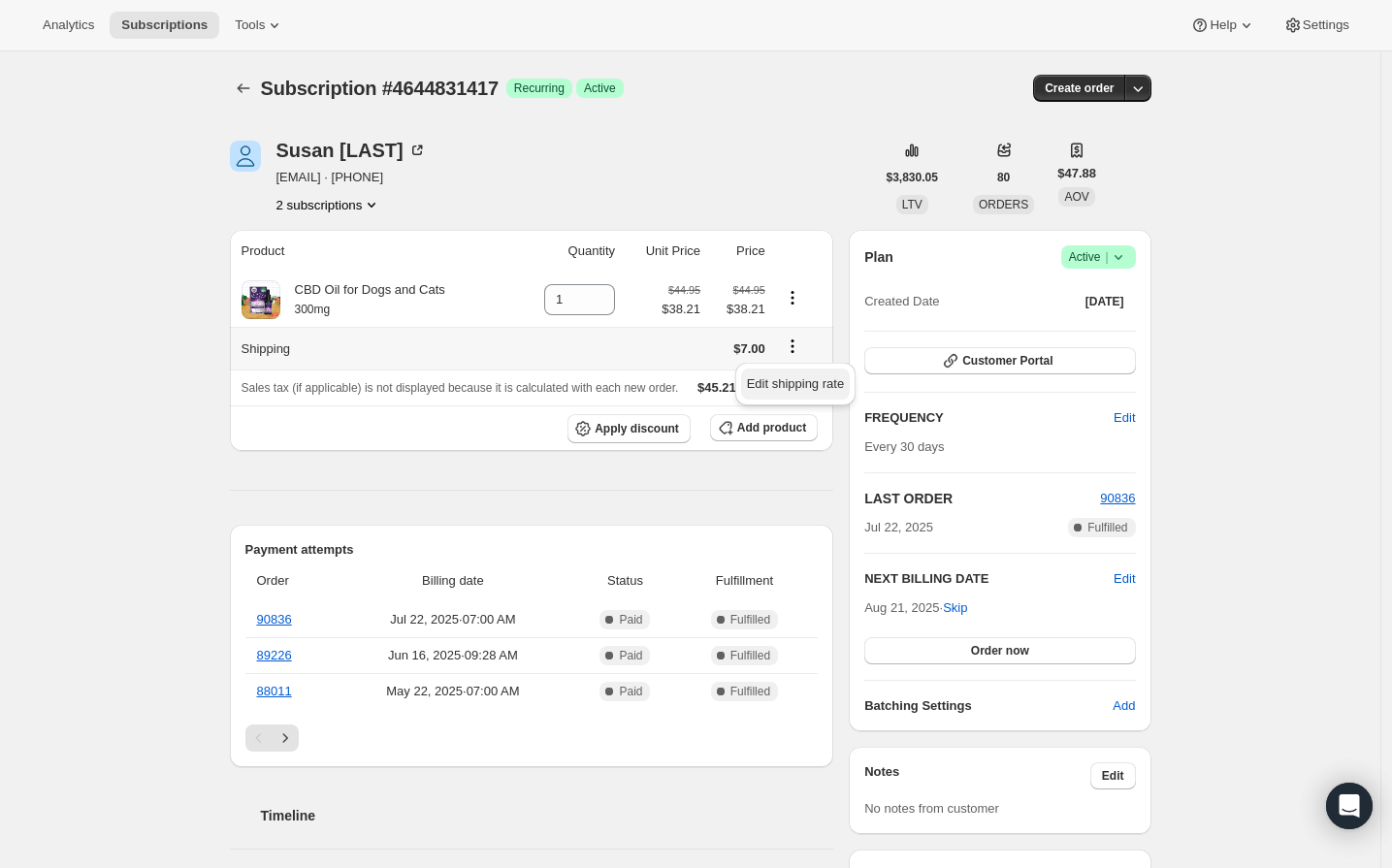 click on "Edit shipping rate" at bounding box center (795, 384) 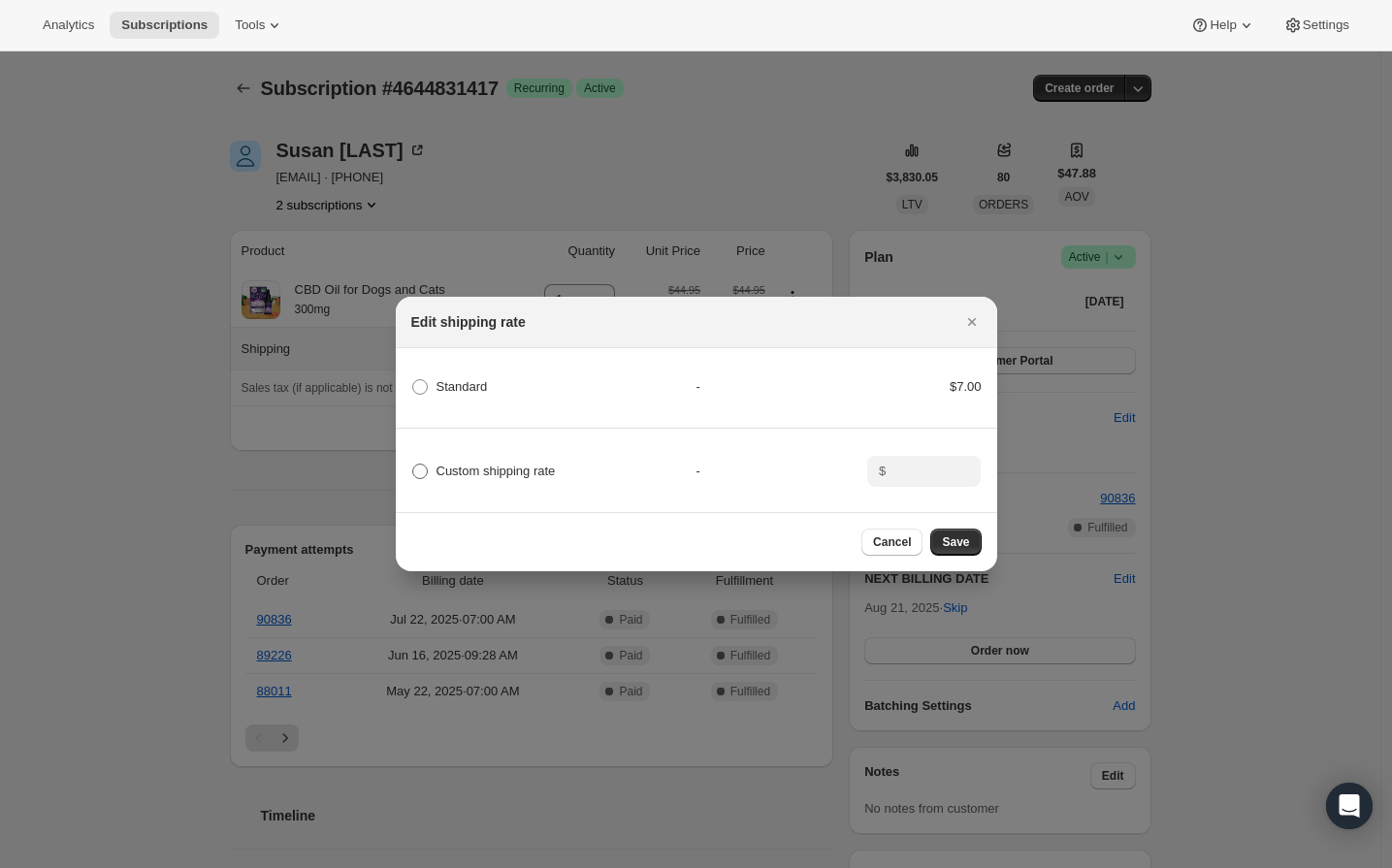 click on "Custom shipping rate" at bounding box center (496, 470) 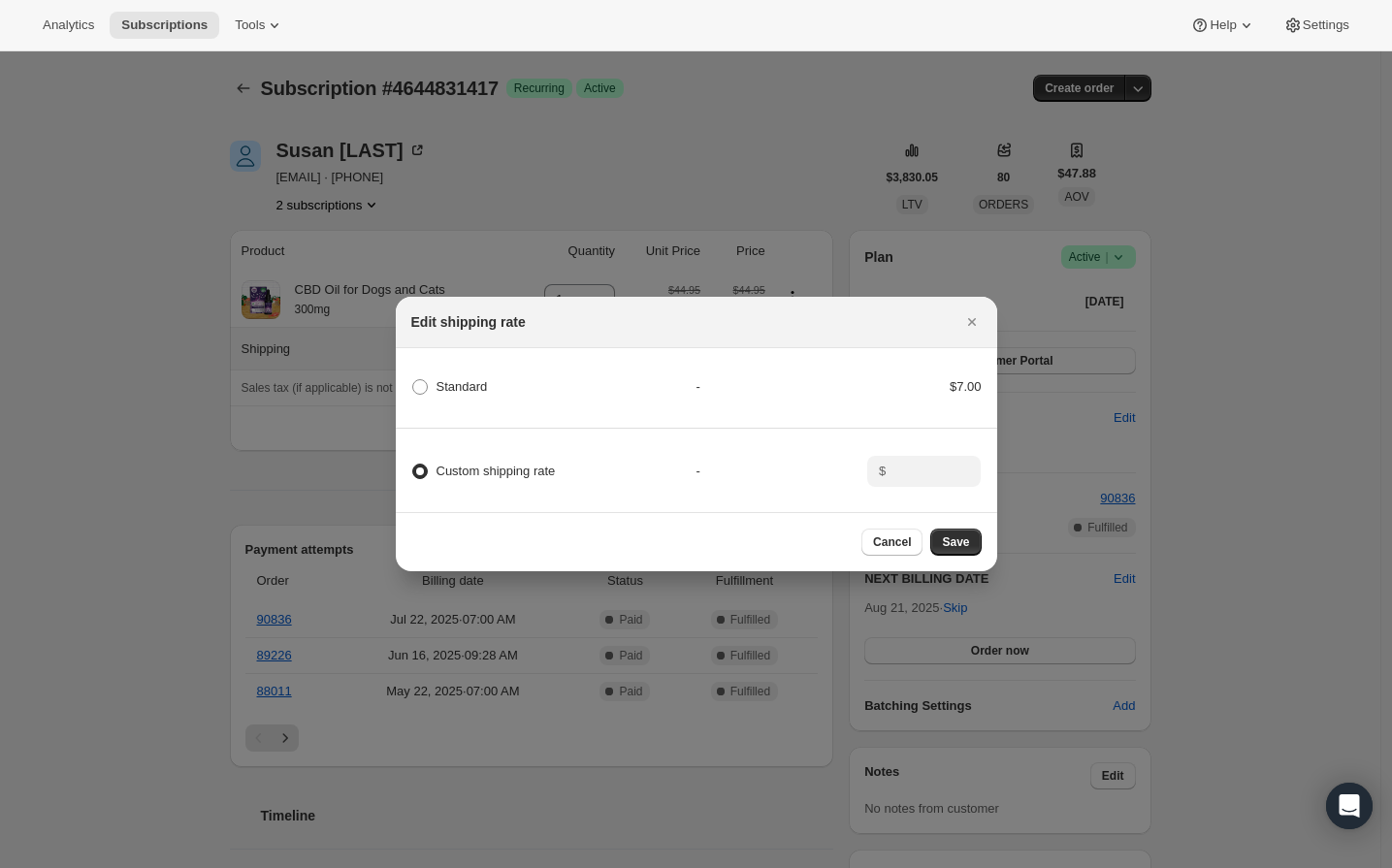 radio on "true" 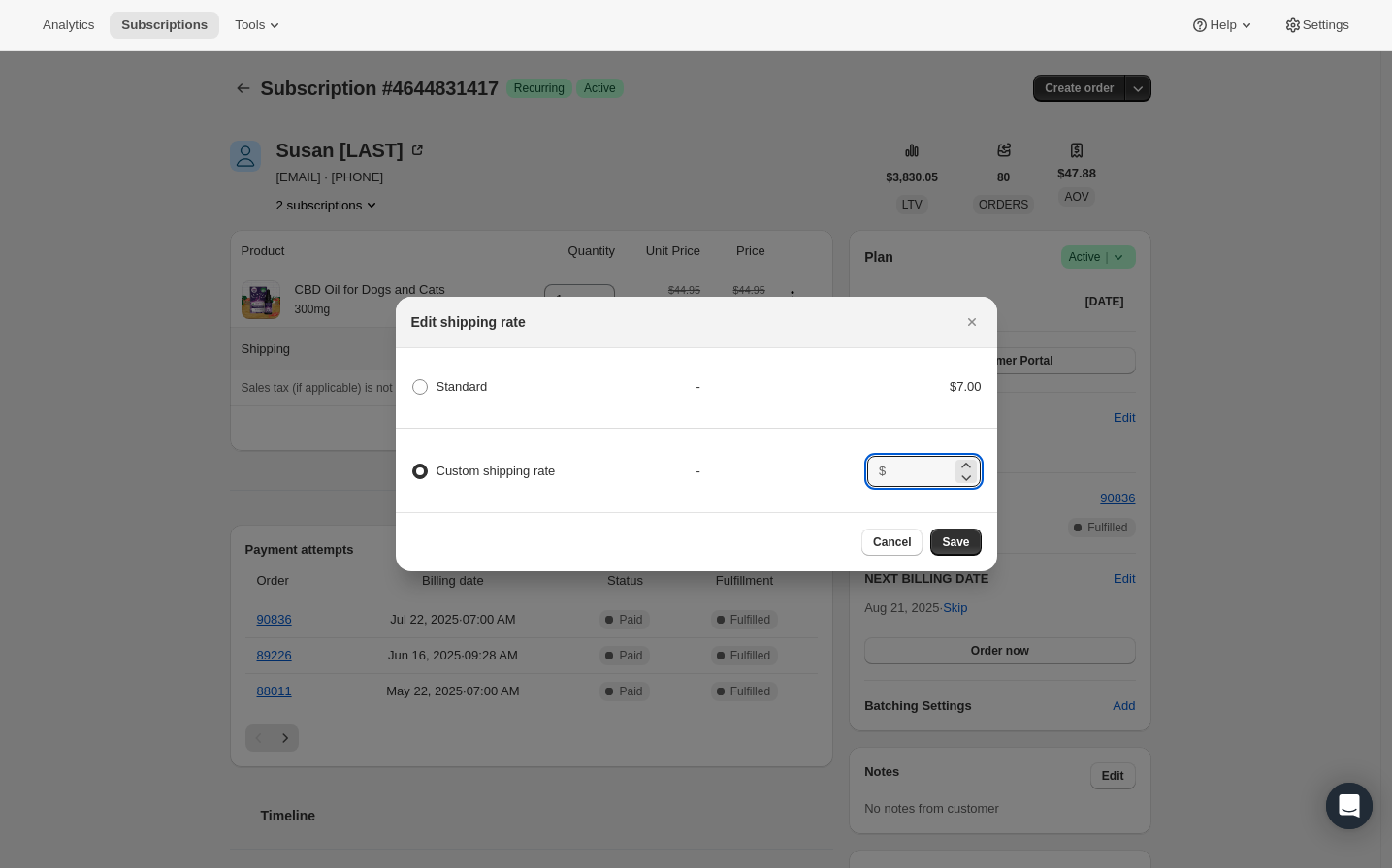 click on "Custom shipping rate - $" at bounding box center (696, 463) 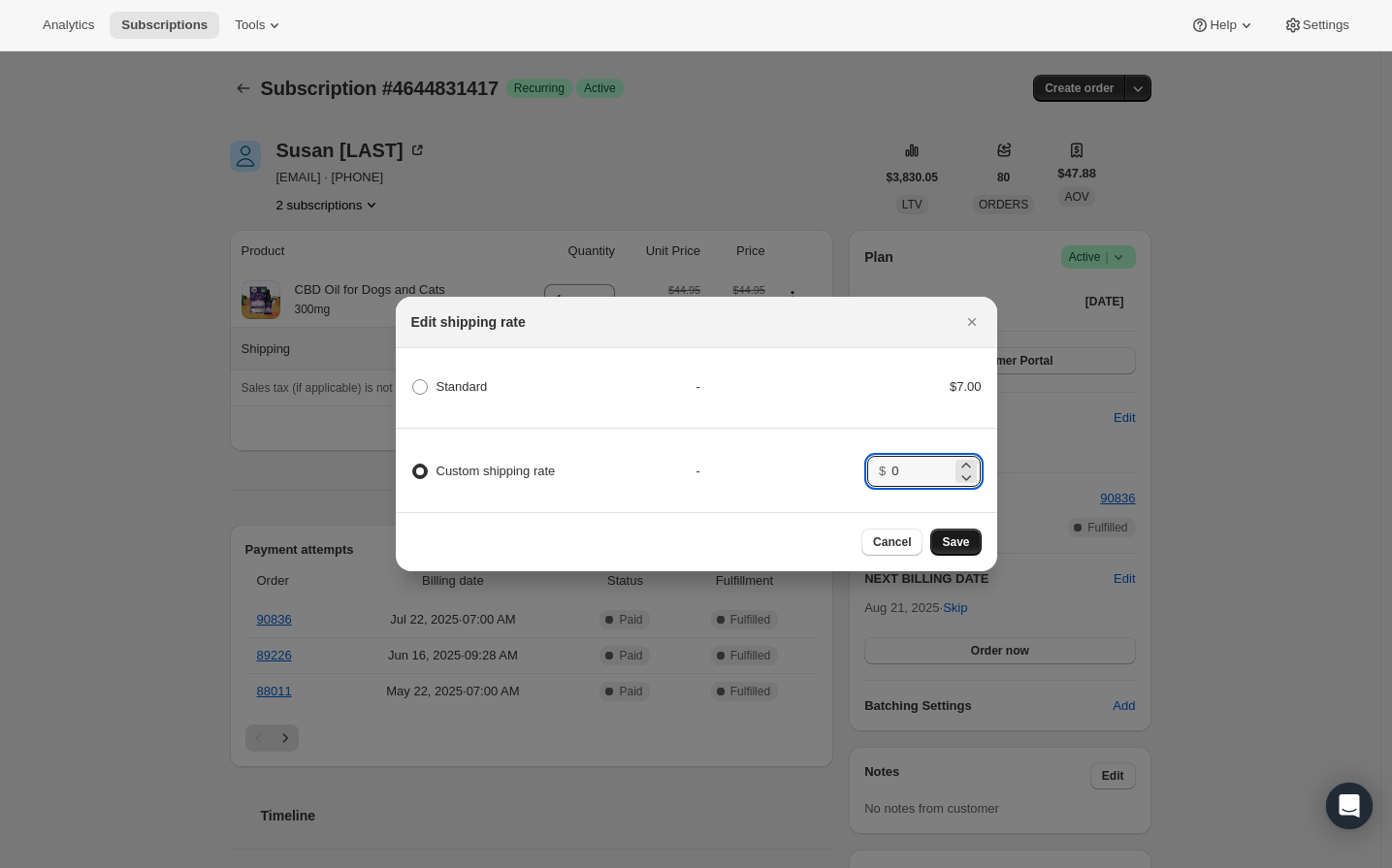type on "0" 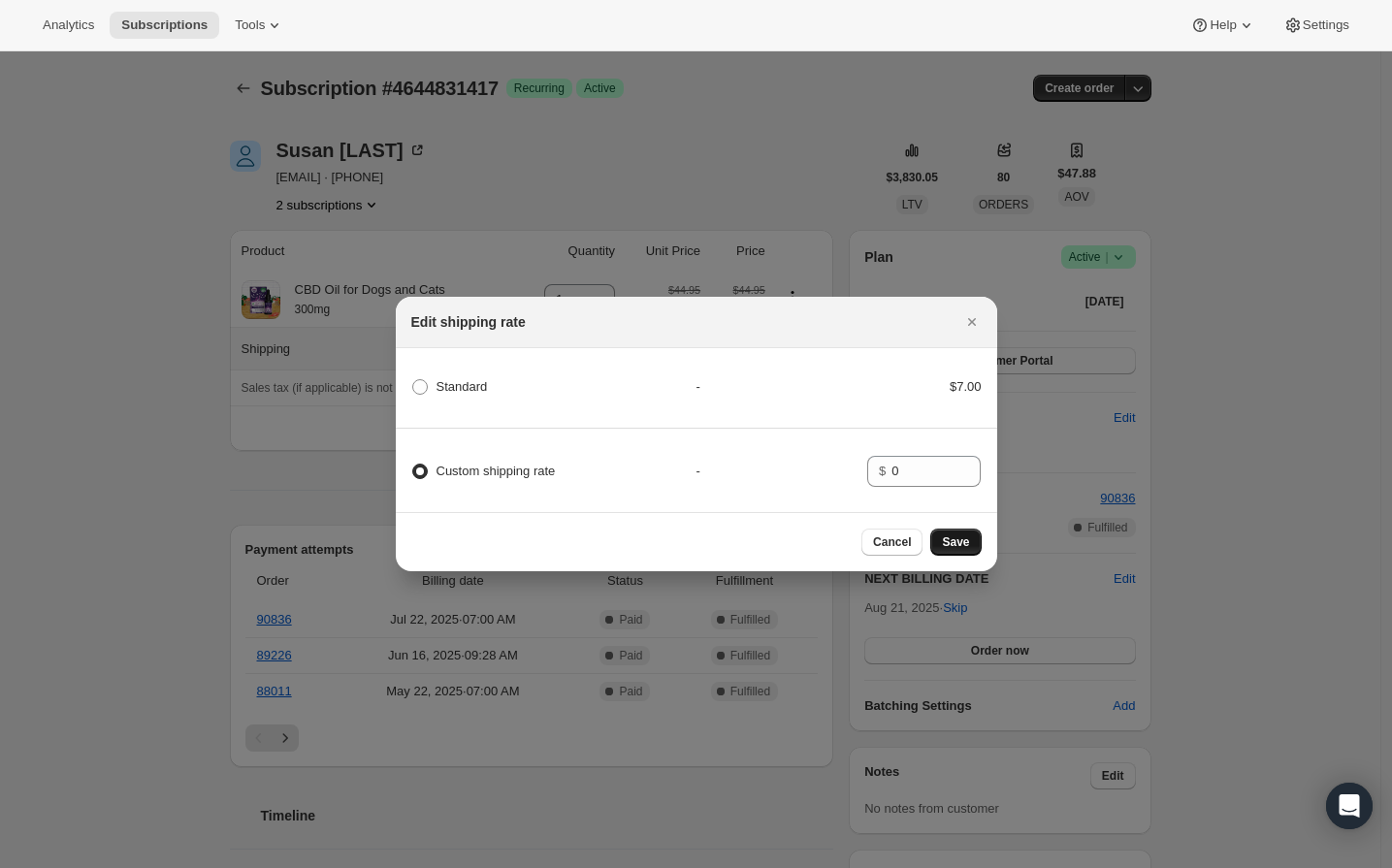 click on "Save" at bounding box center (955, 542) 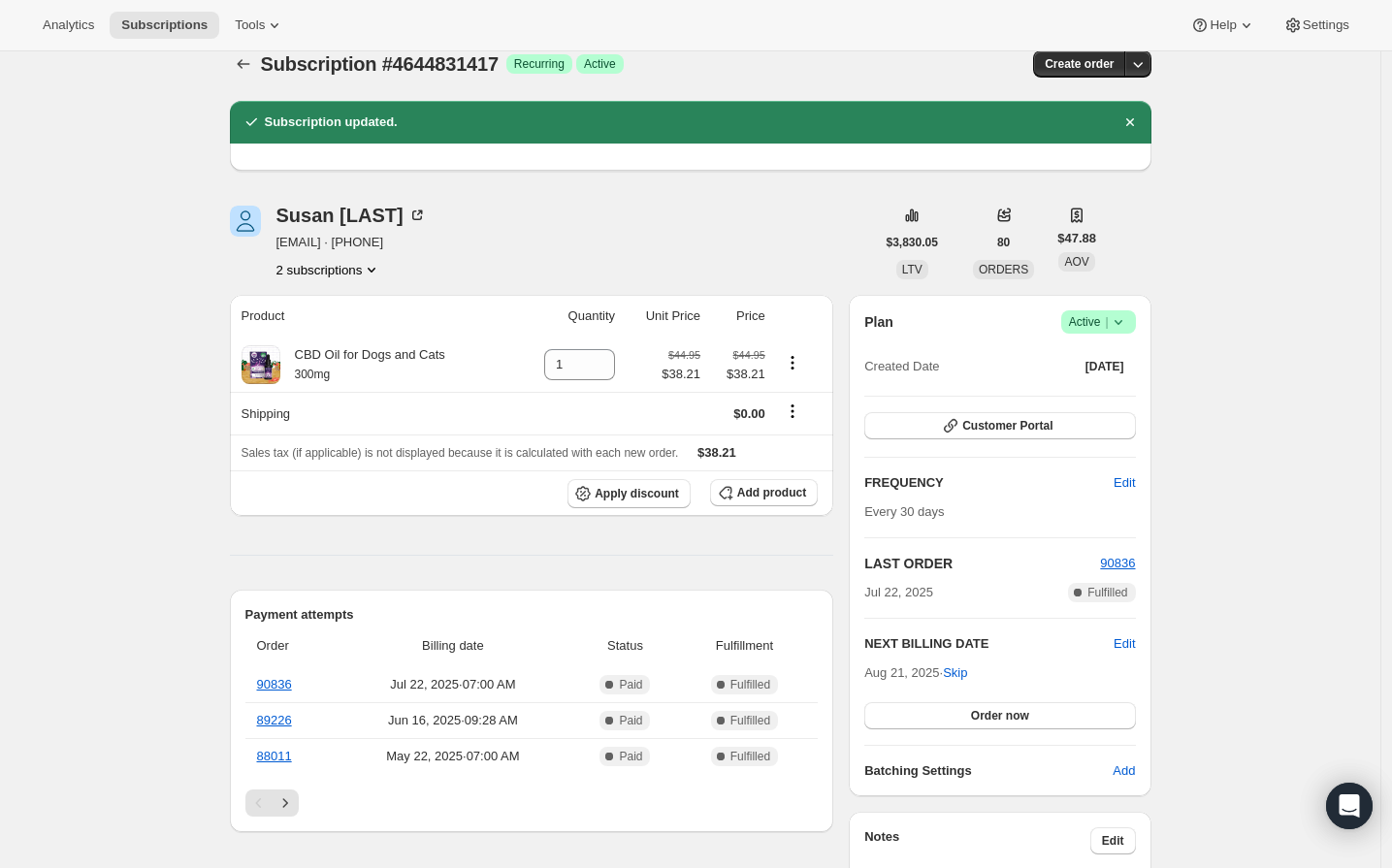 scroll, scrollTop: 0, scrollLeft: 0, axis: both 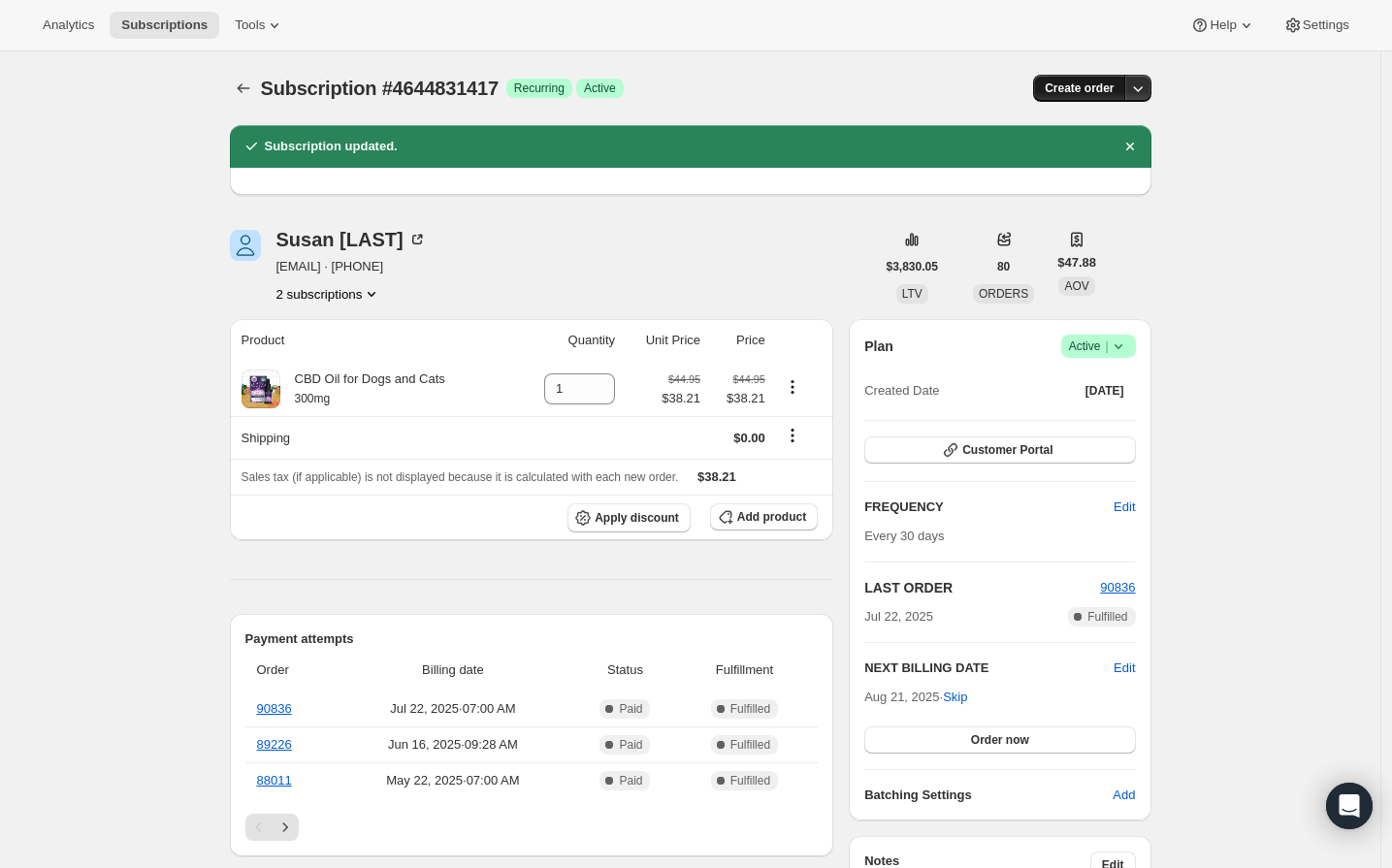 click on "Create order" at bounding box center (1079, 88) 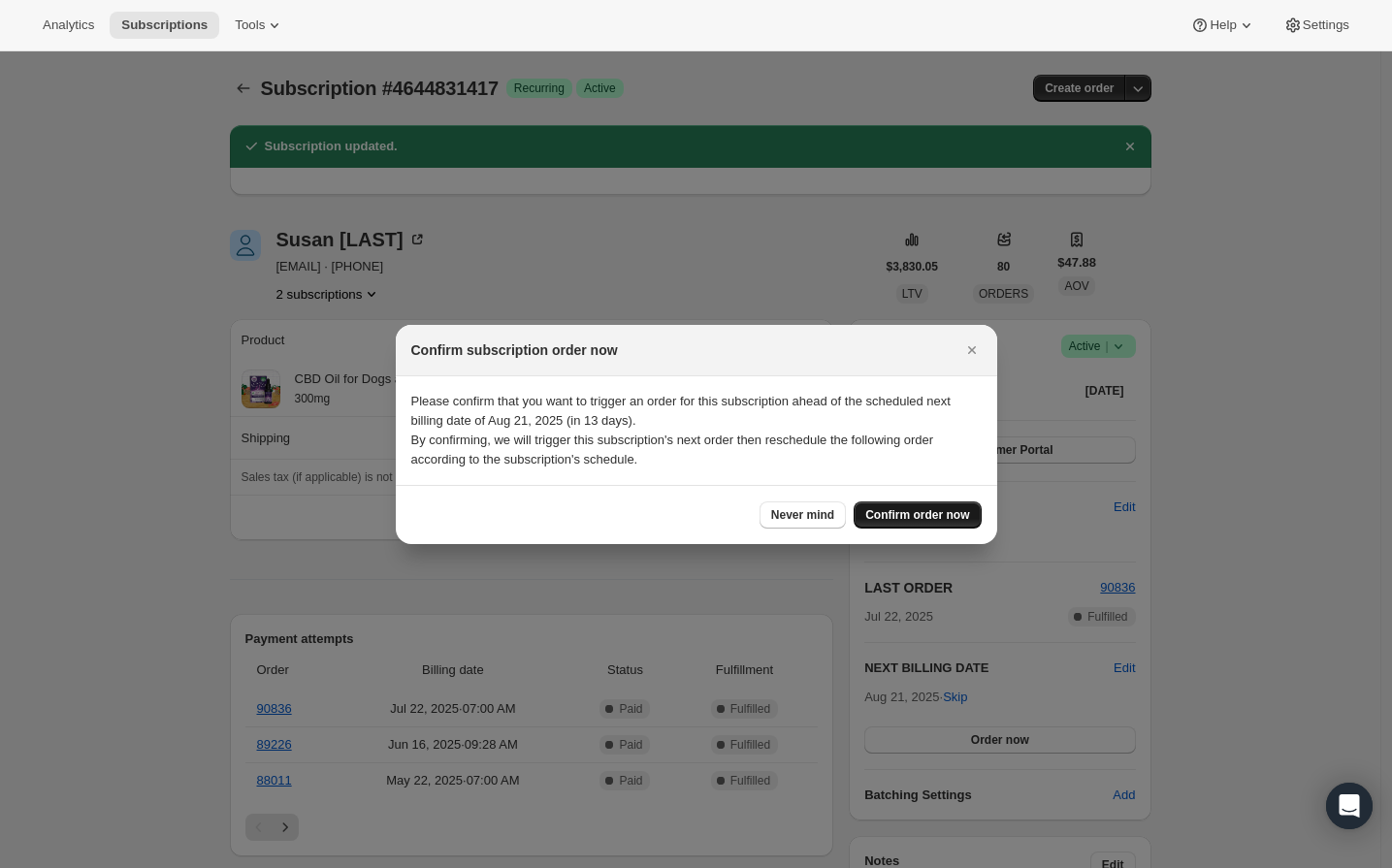 click on "Confirm order now" at bounding box center (917, 515) 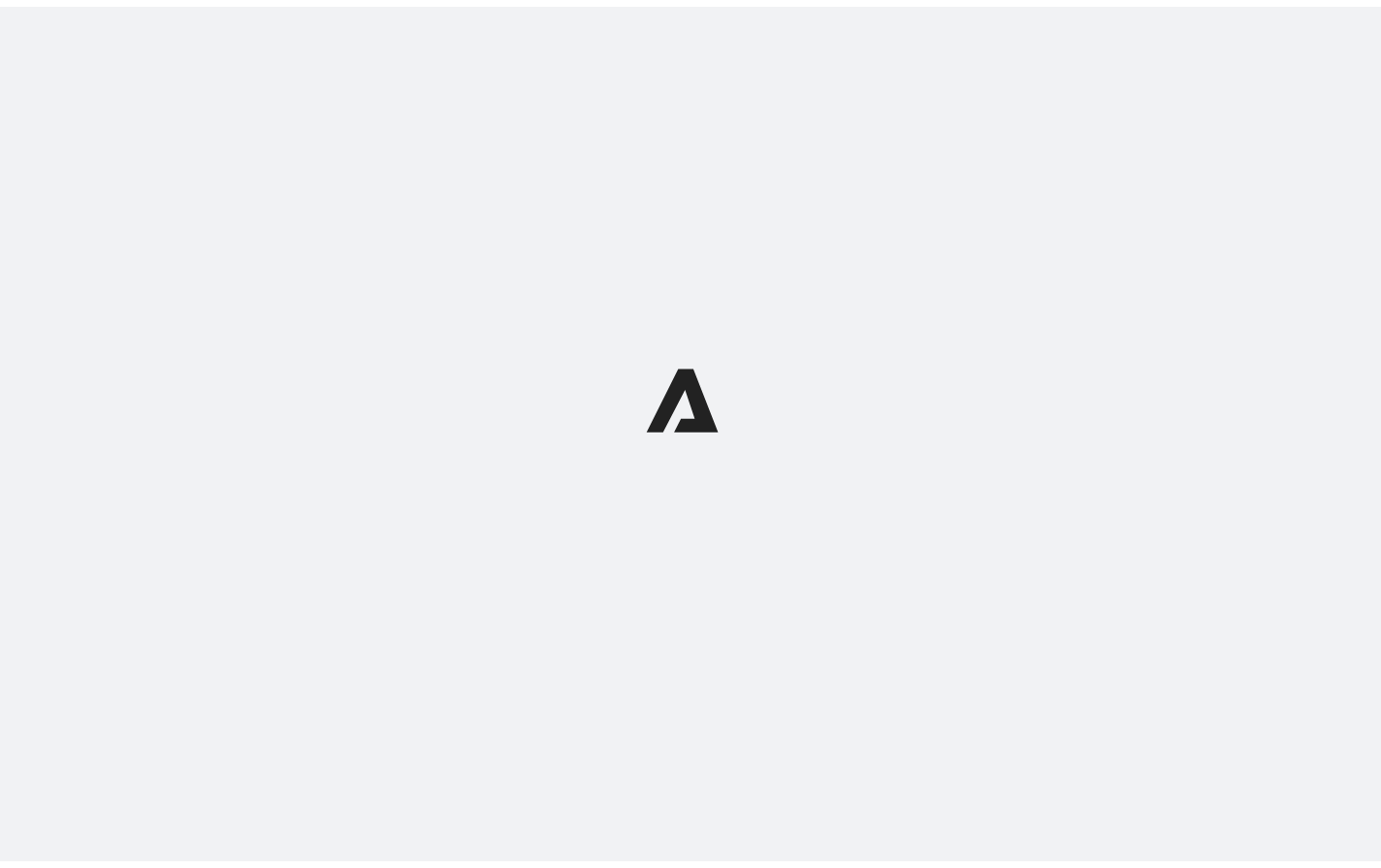 scroll, scrollTop: 0, scrollLeft: 0, axis: both 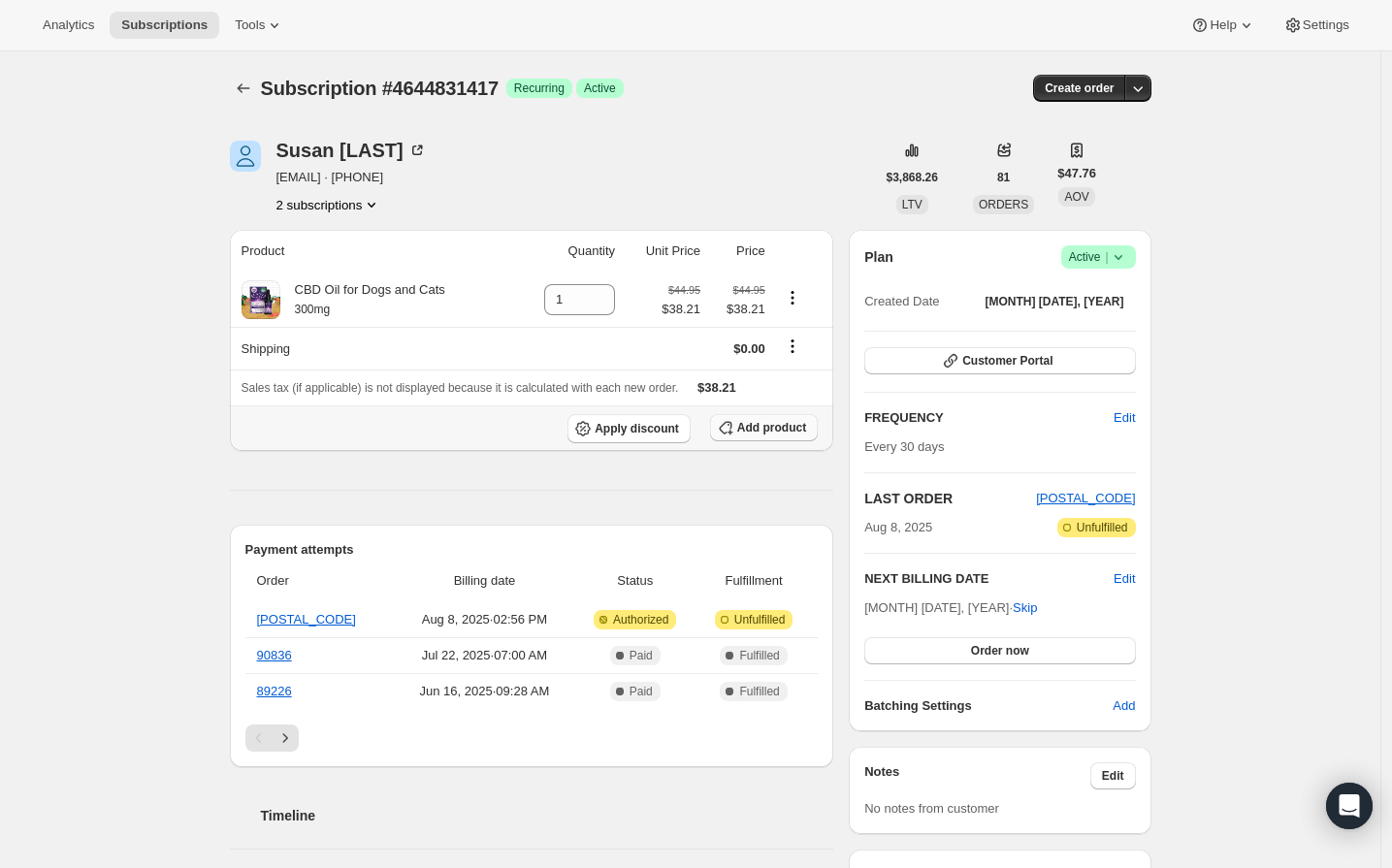 click on "Add product" at bounding box center (763, 428) 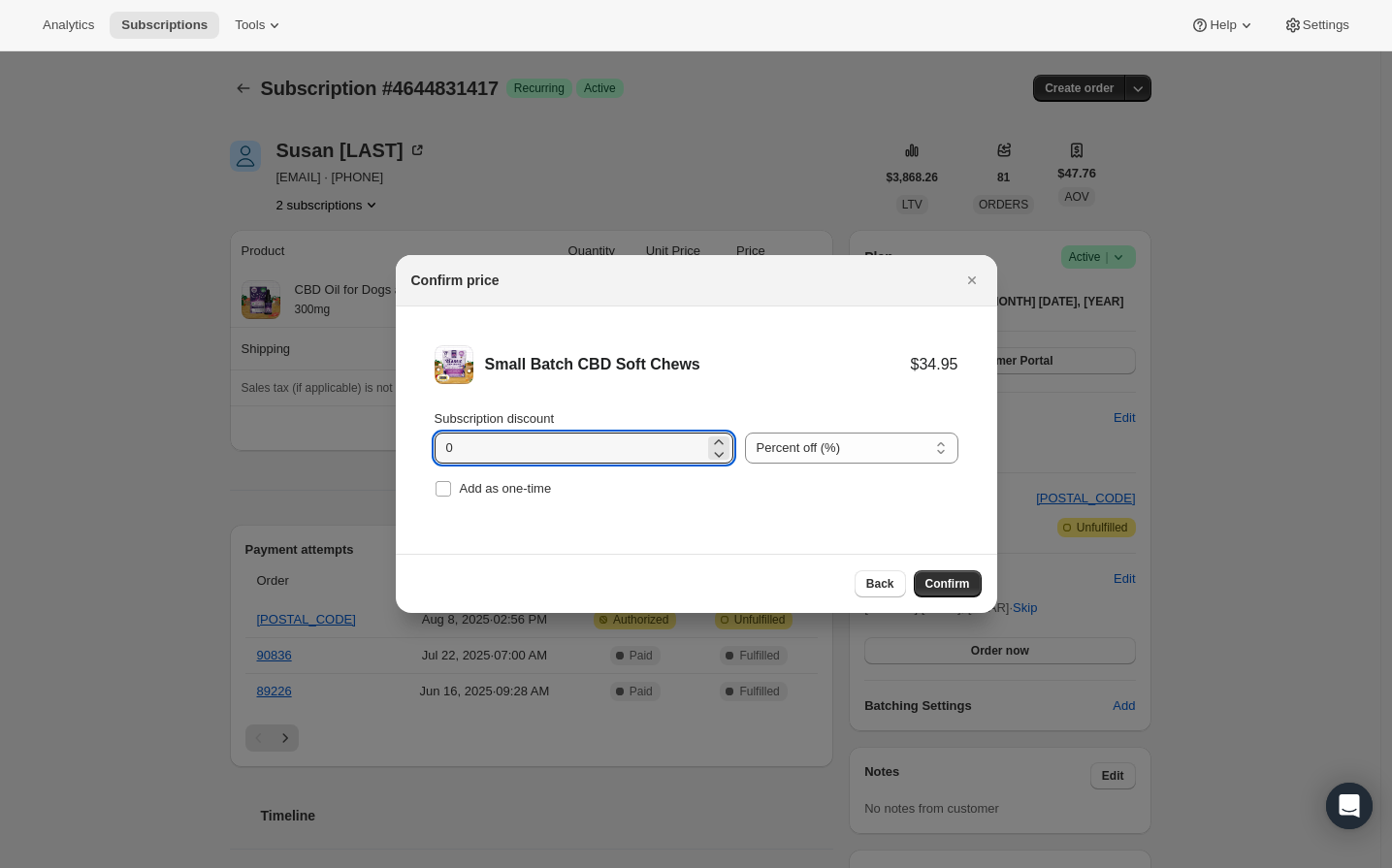drag, startPoint x: 465, startPoint y: 423, endPoint x: 428, endPoint y: 423, distance: 37 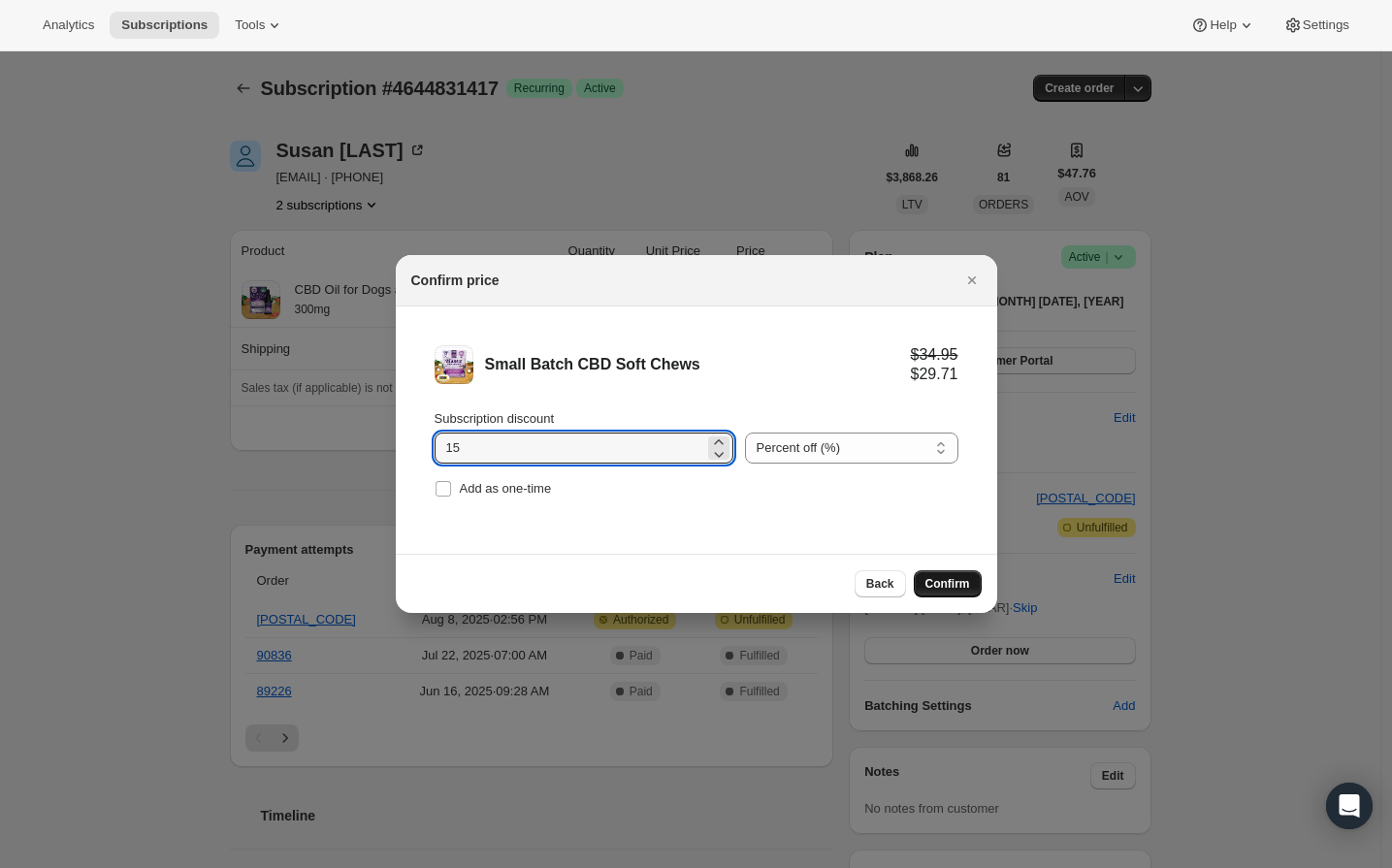 type on "15" 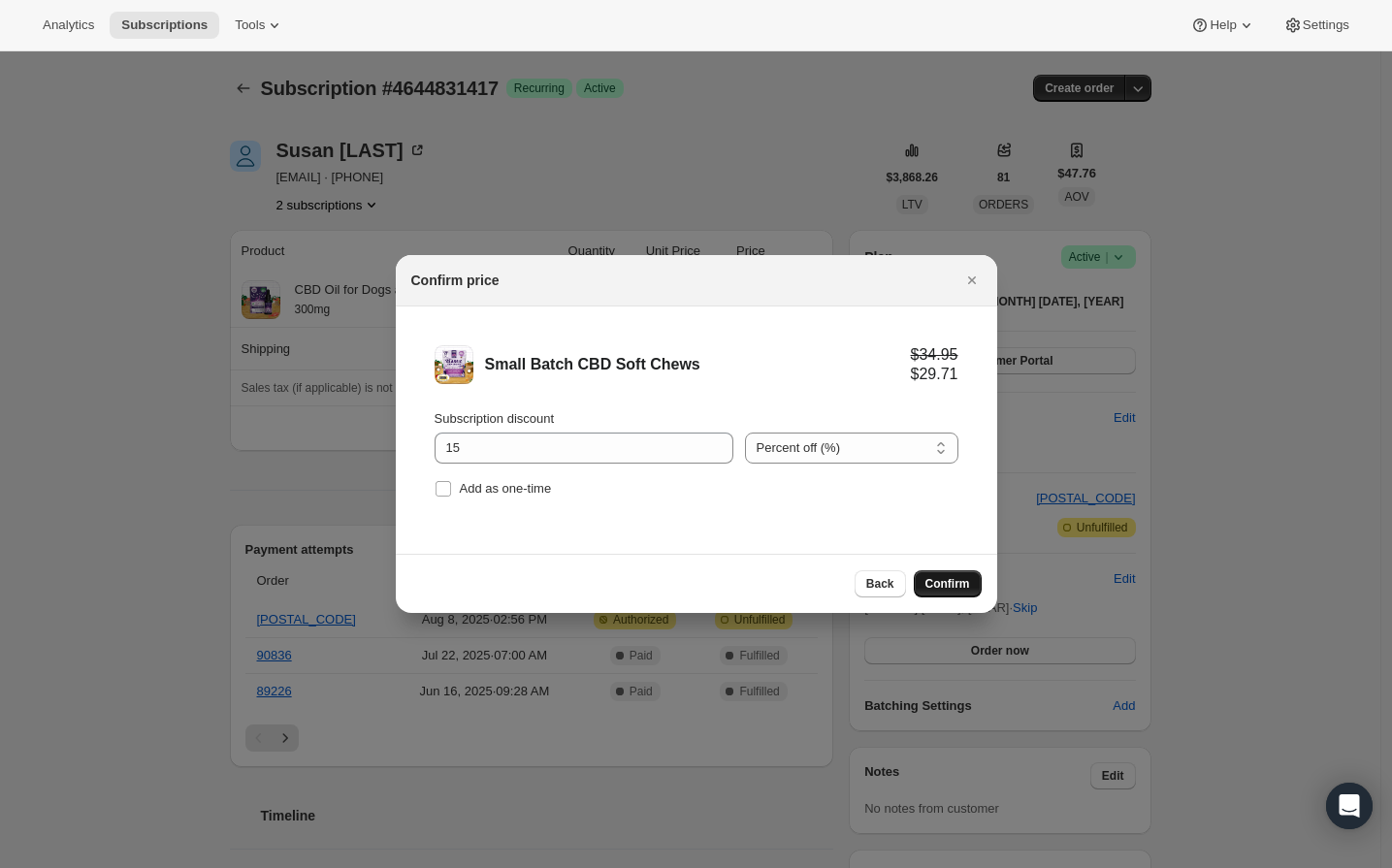 click on "Confirm" at bounding box center [948, 584] 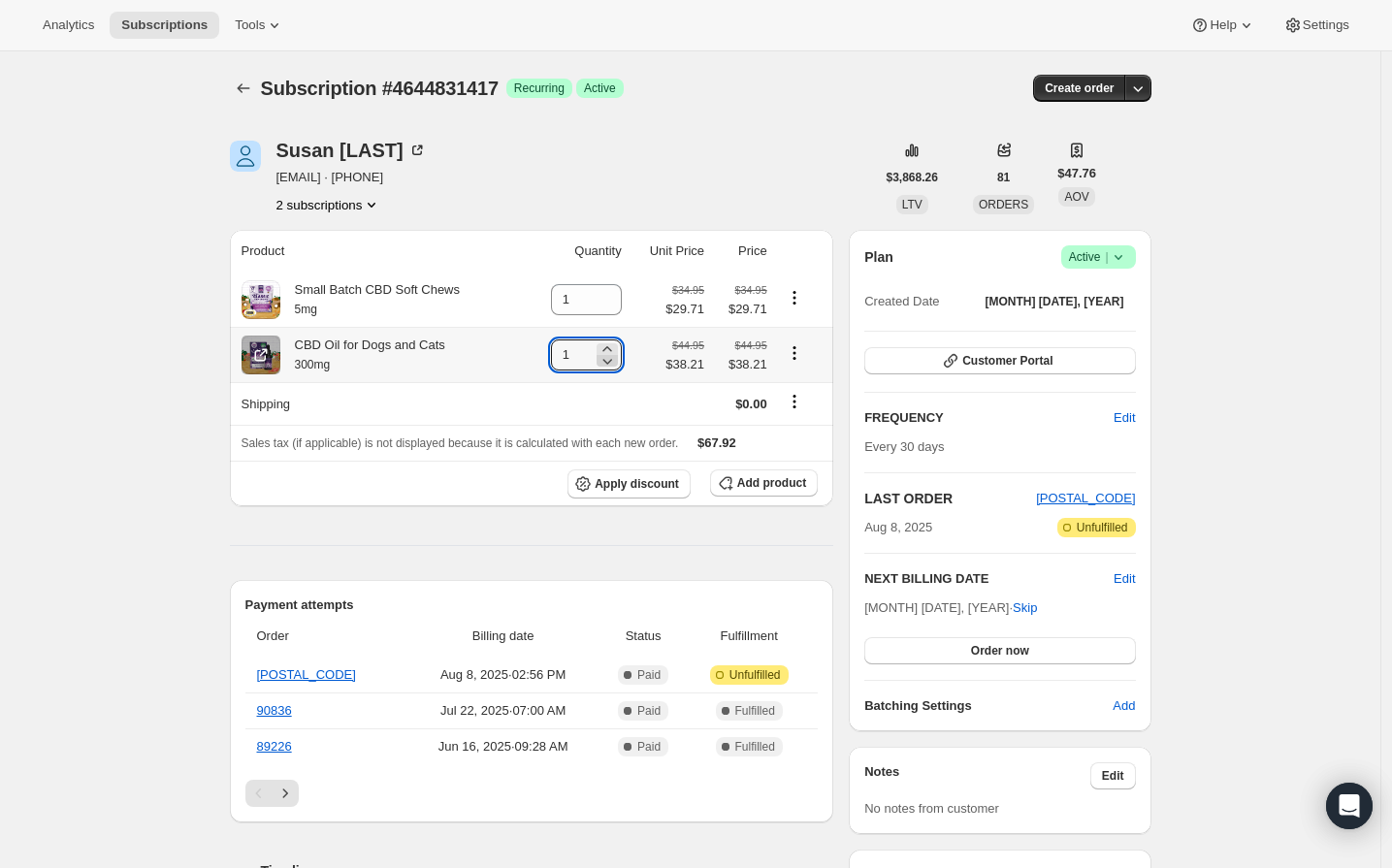 click 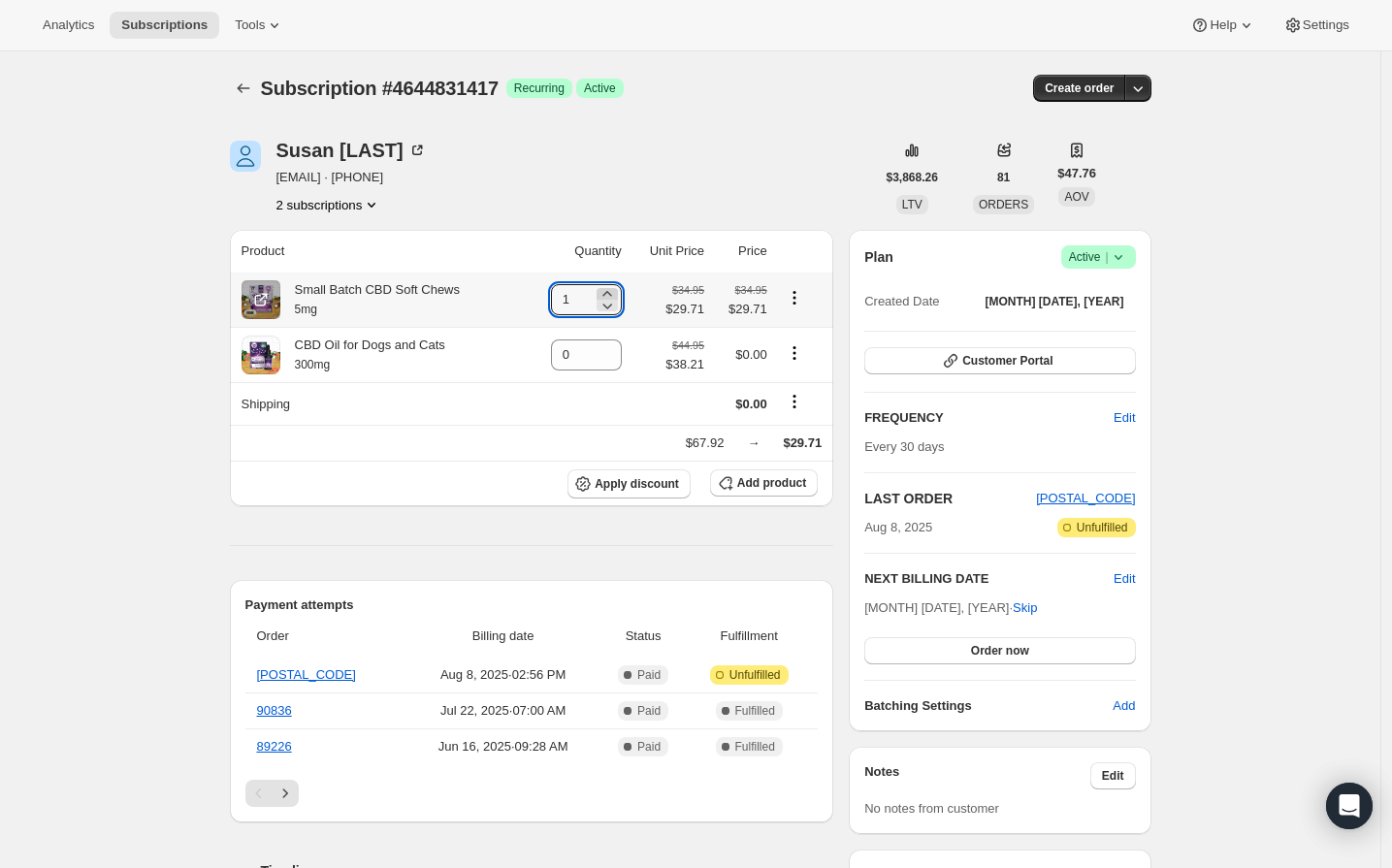 click 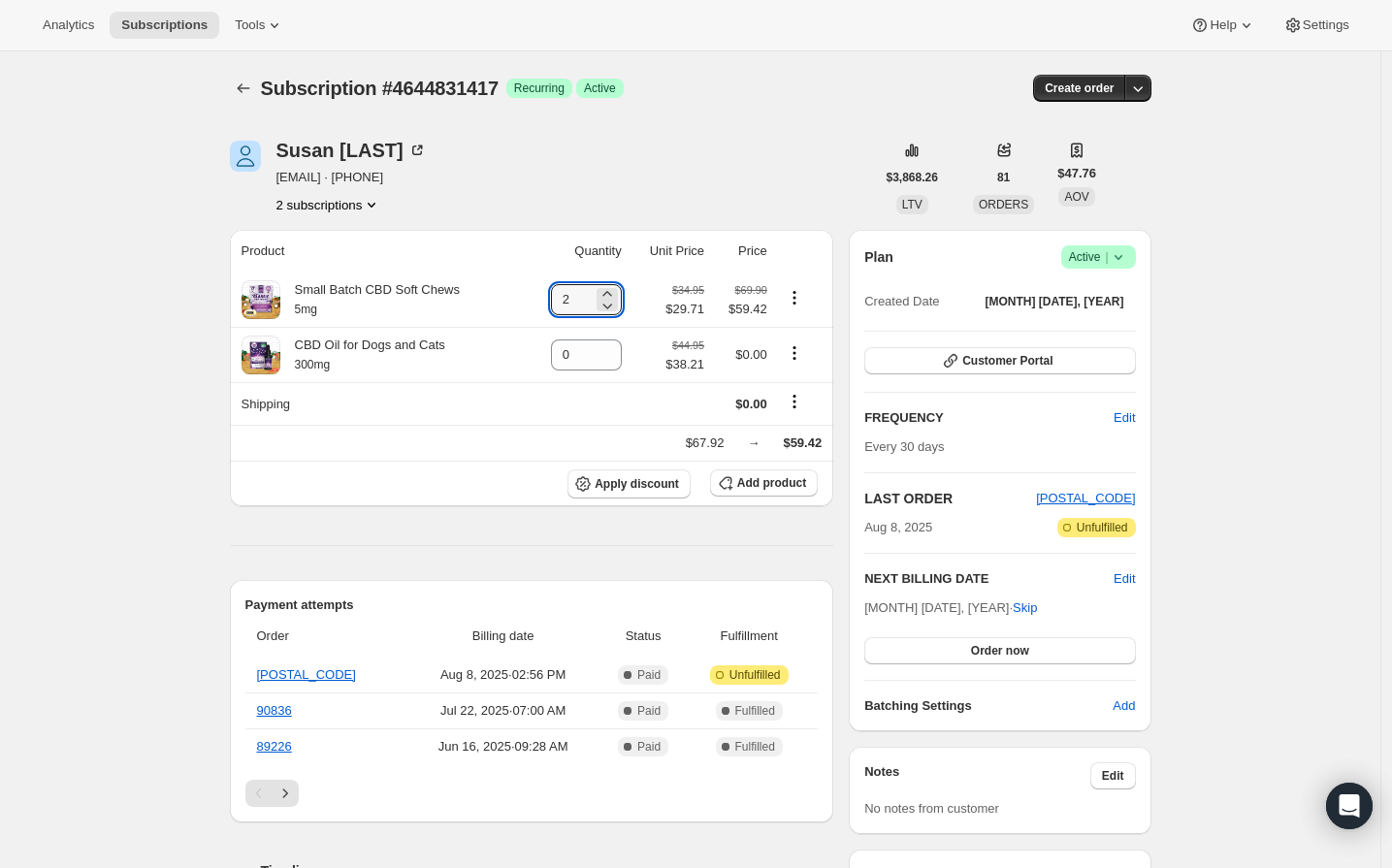 click on "Susan   Peehl sue@luminositypictures.com · +18456615569 2 subscriptions" at bounding box center (552, 177) 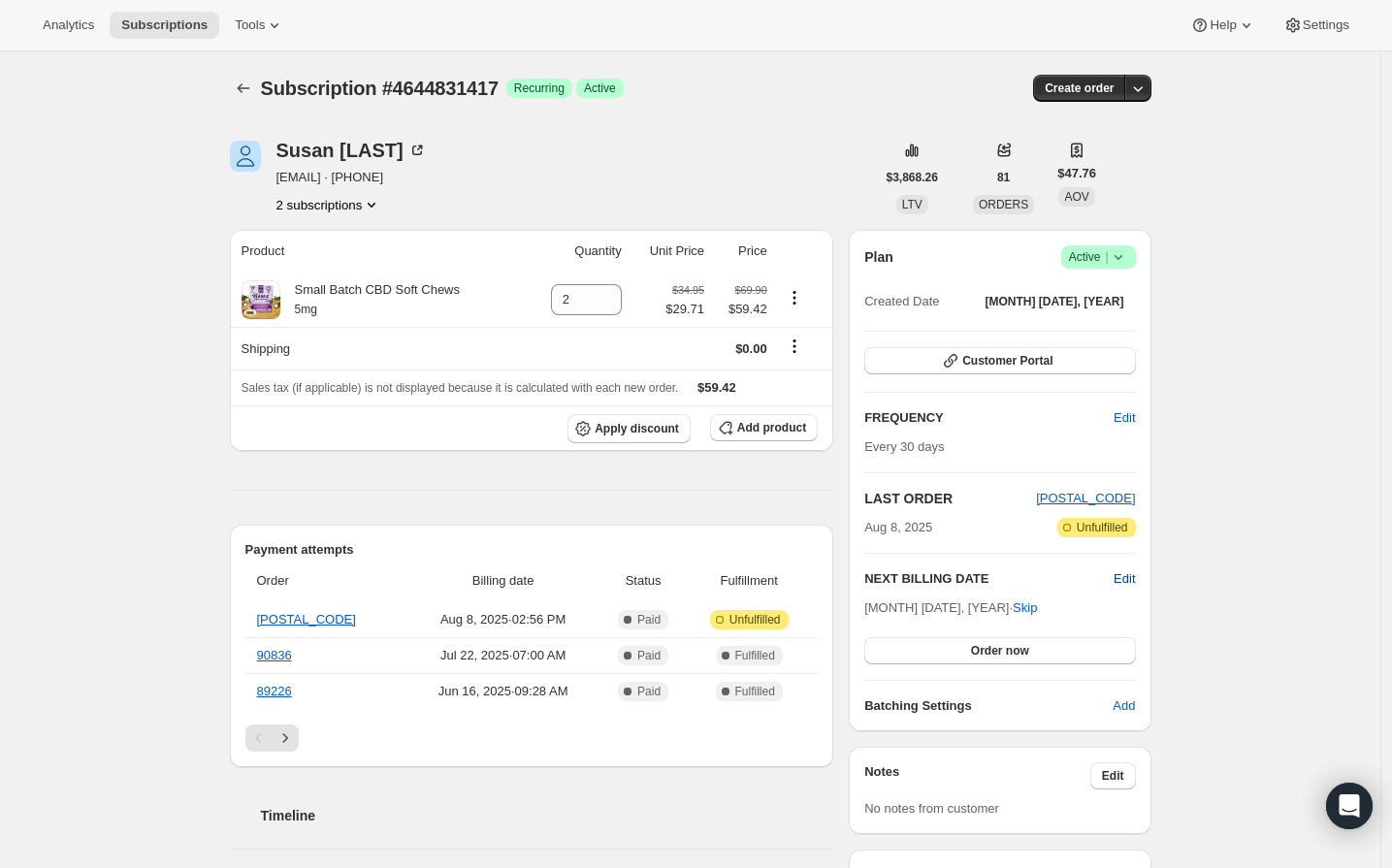 click on "Edit" at bounding box center (1124, 579) 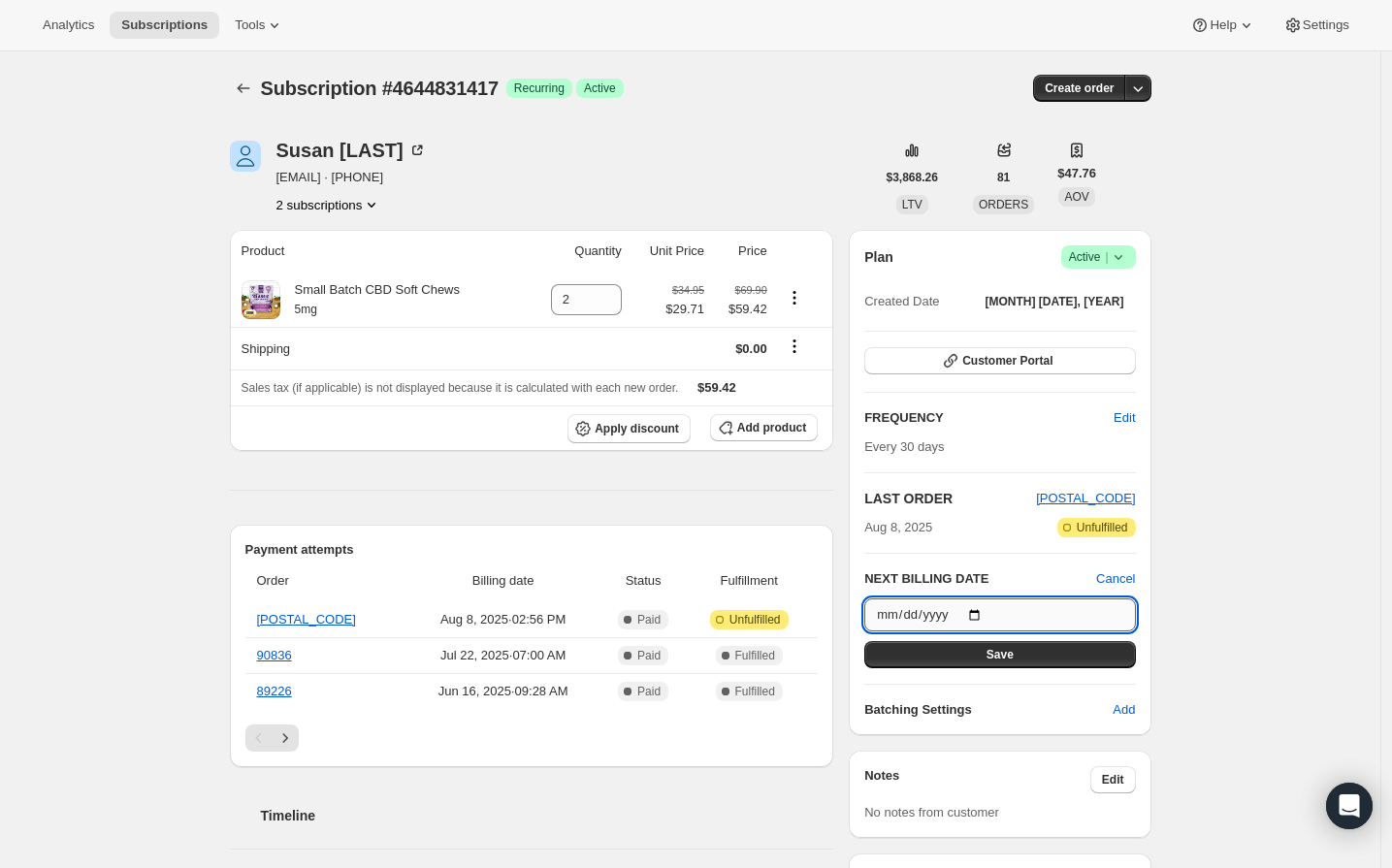 click on "2025-09-07" at bounding box center (999, 615) 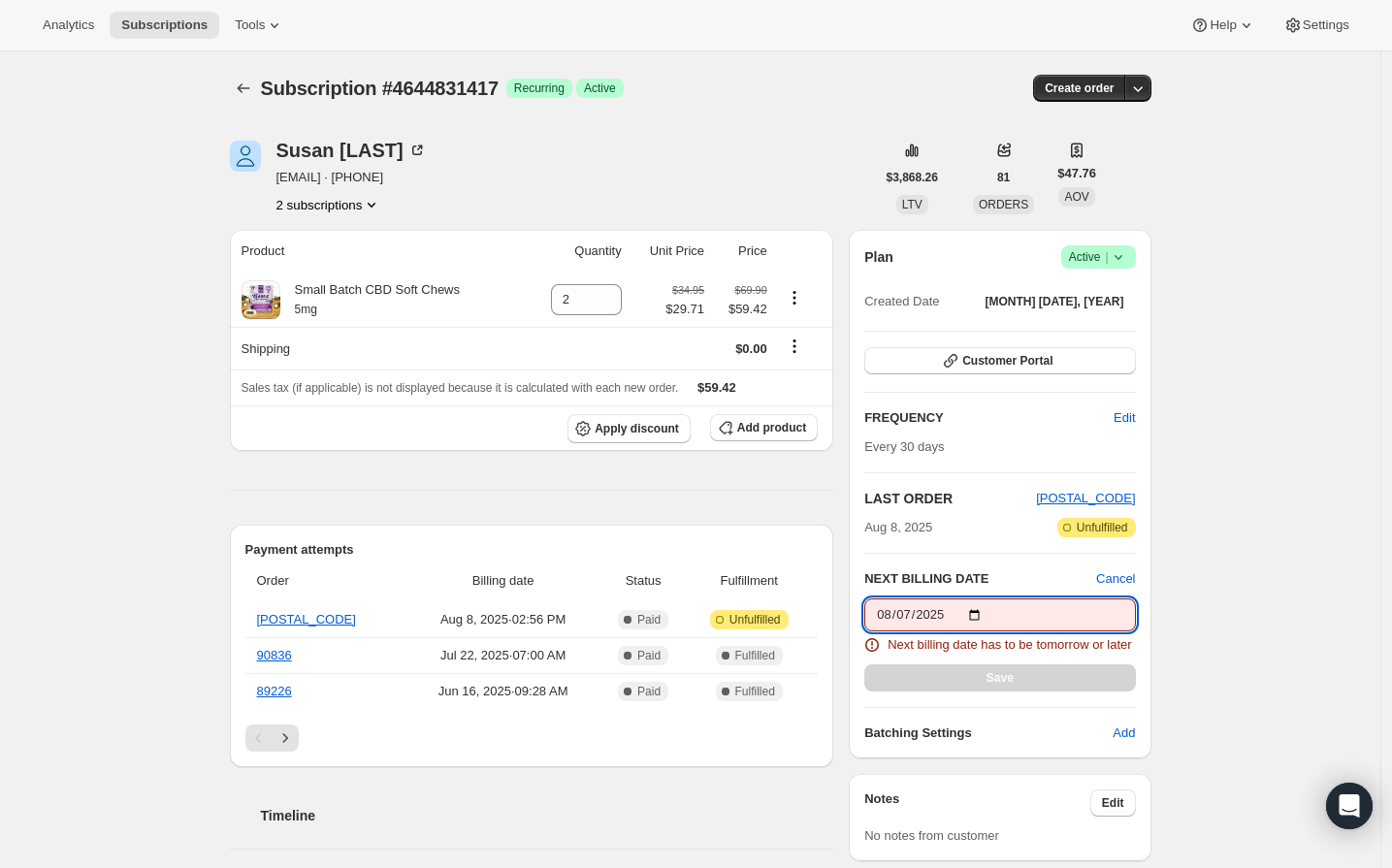 type on "2025-08-21" 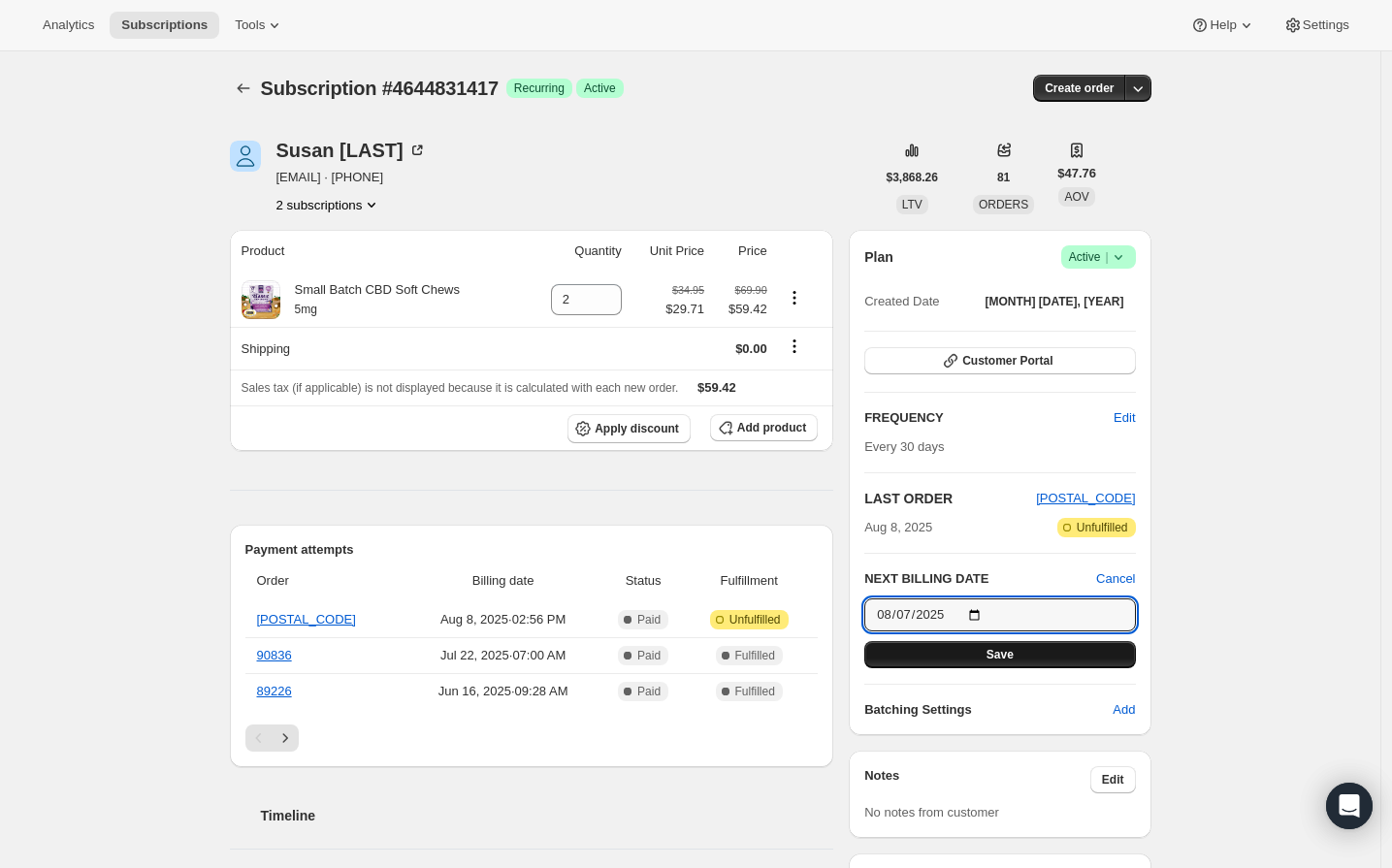 click on "Save" at bounding box center [999, 655] 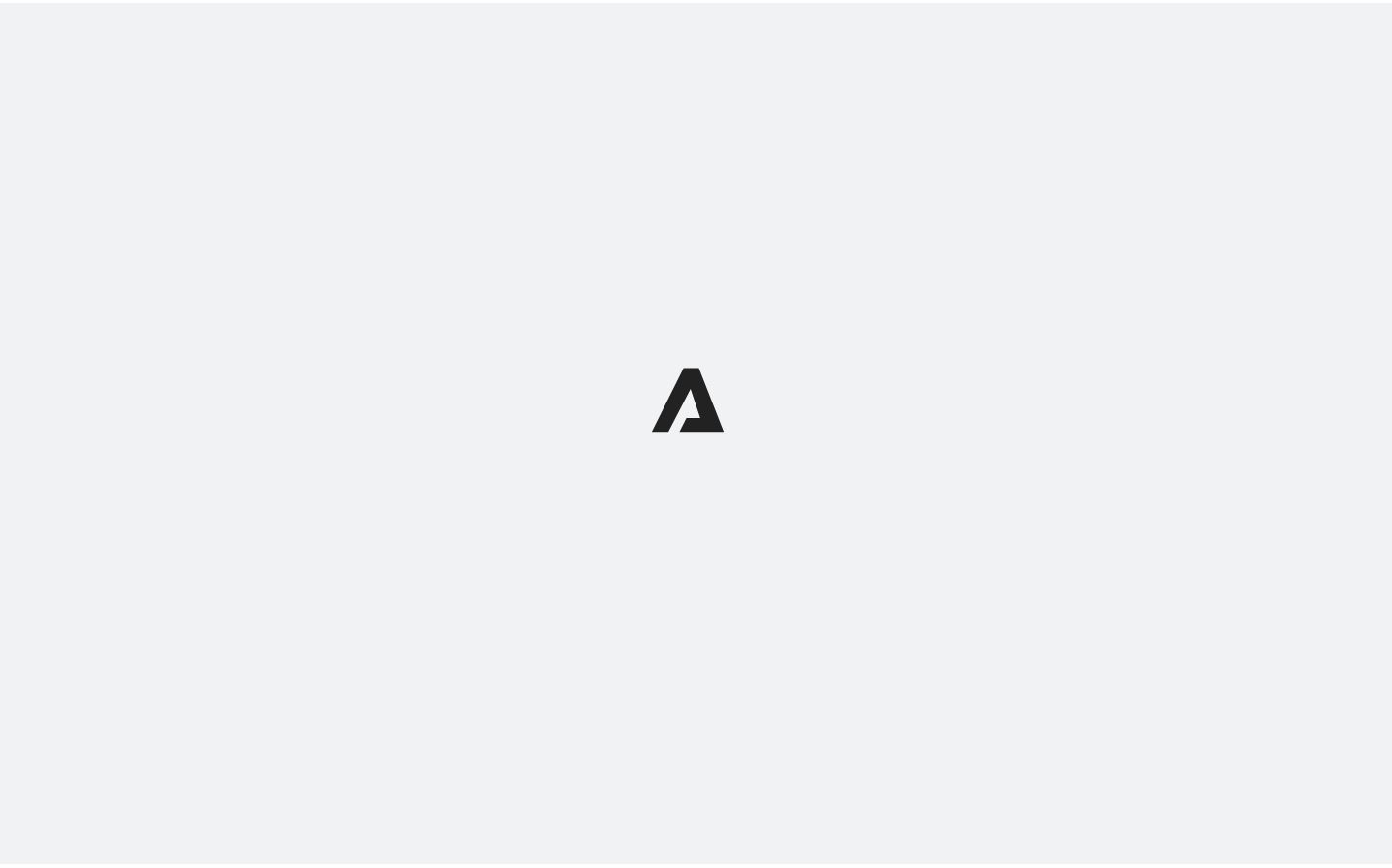 scroll, scrollTop: 0, scrollLeft: 0, axis: both 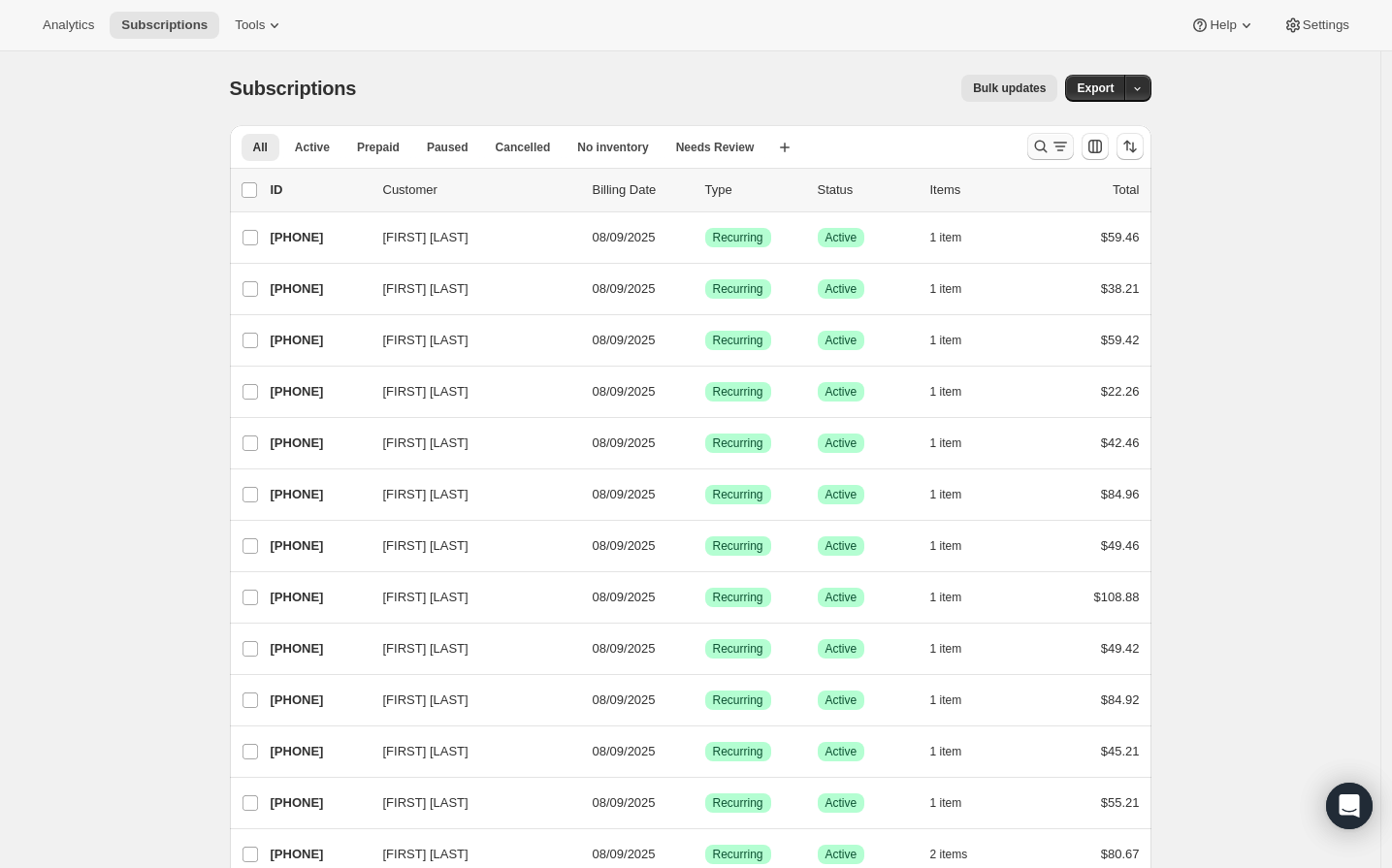 click at bounding box center (1051, 146) 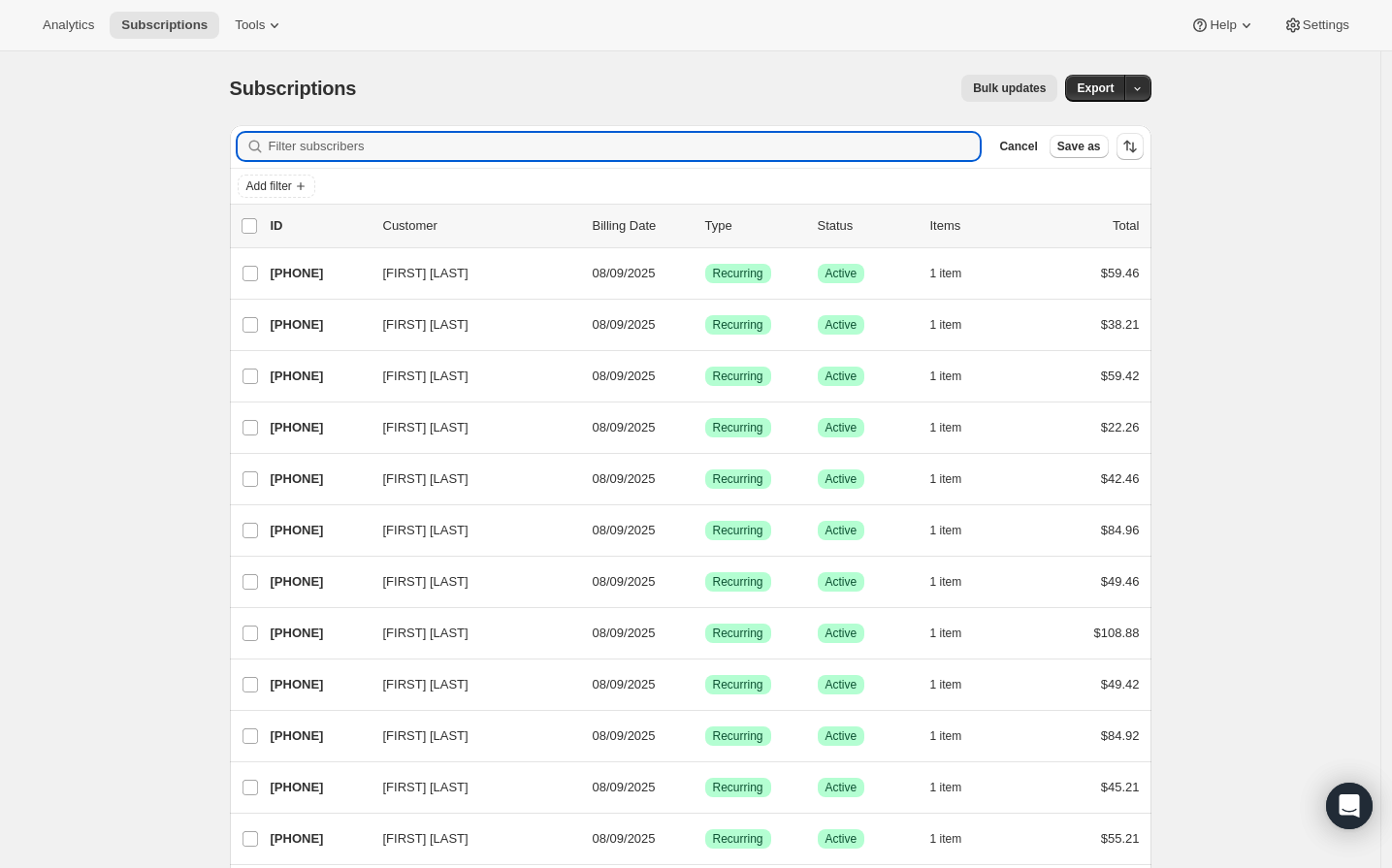 paste on "[EMAIL]" 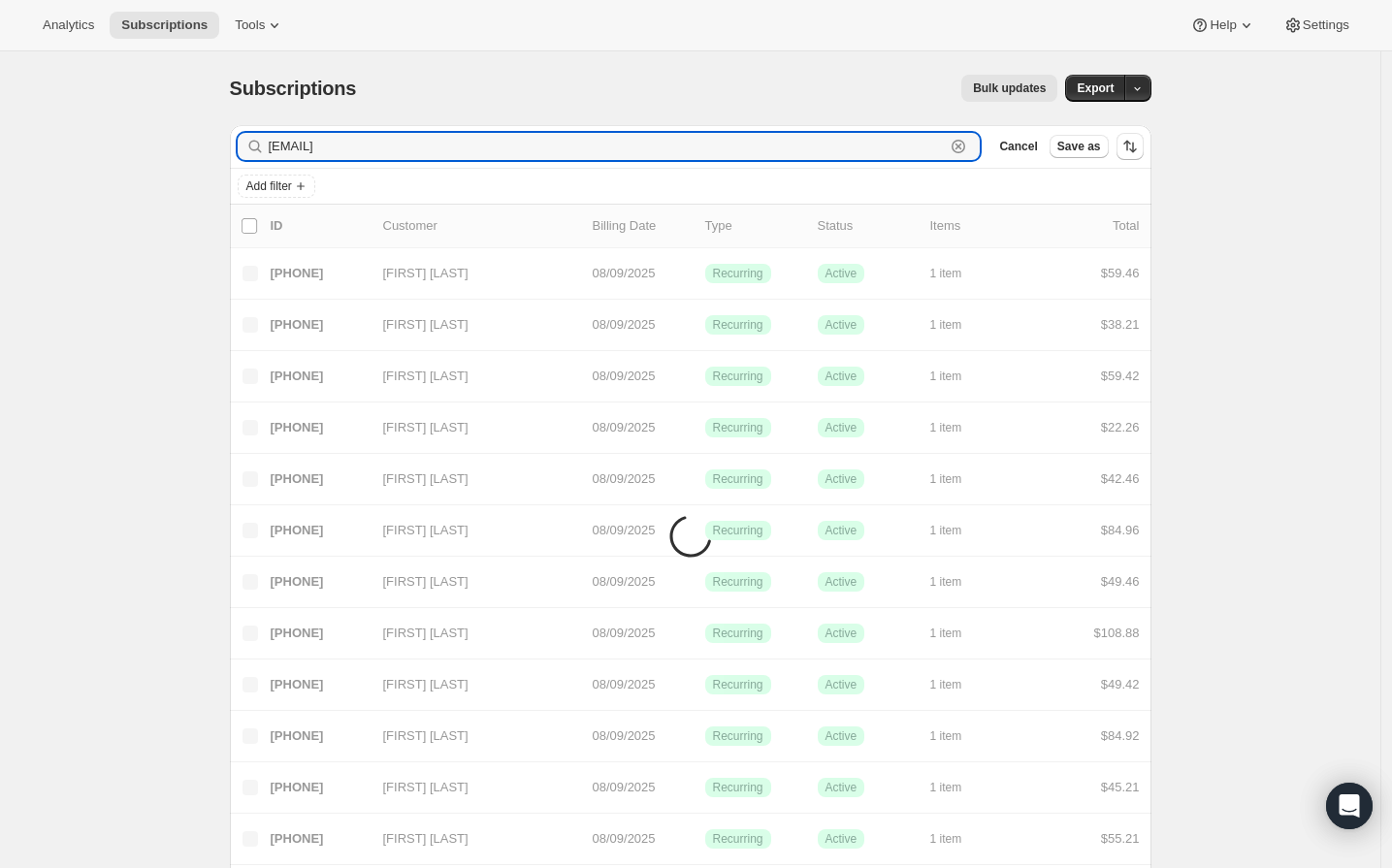 type on "[EMAIL]" 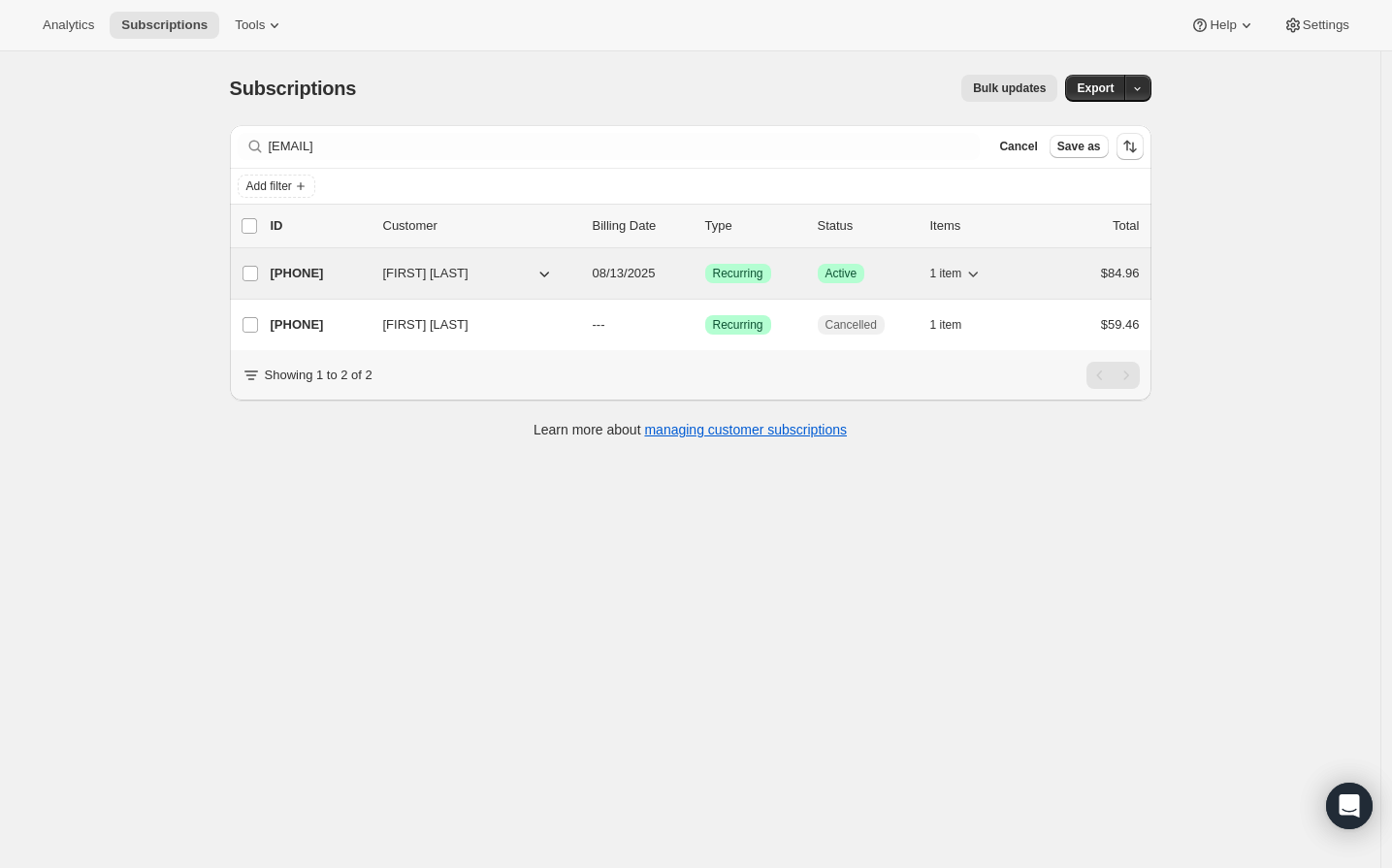 click on "[PHONE]" at bounding box center [319, 273] 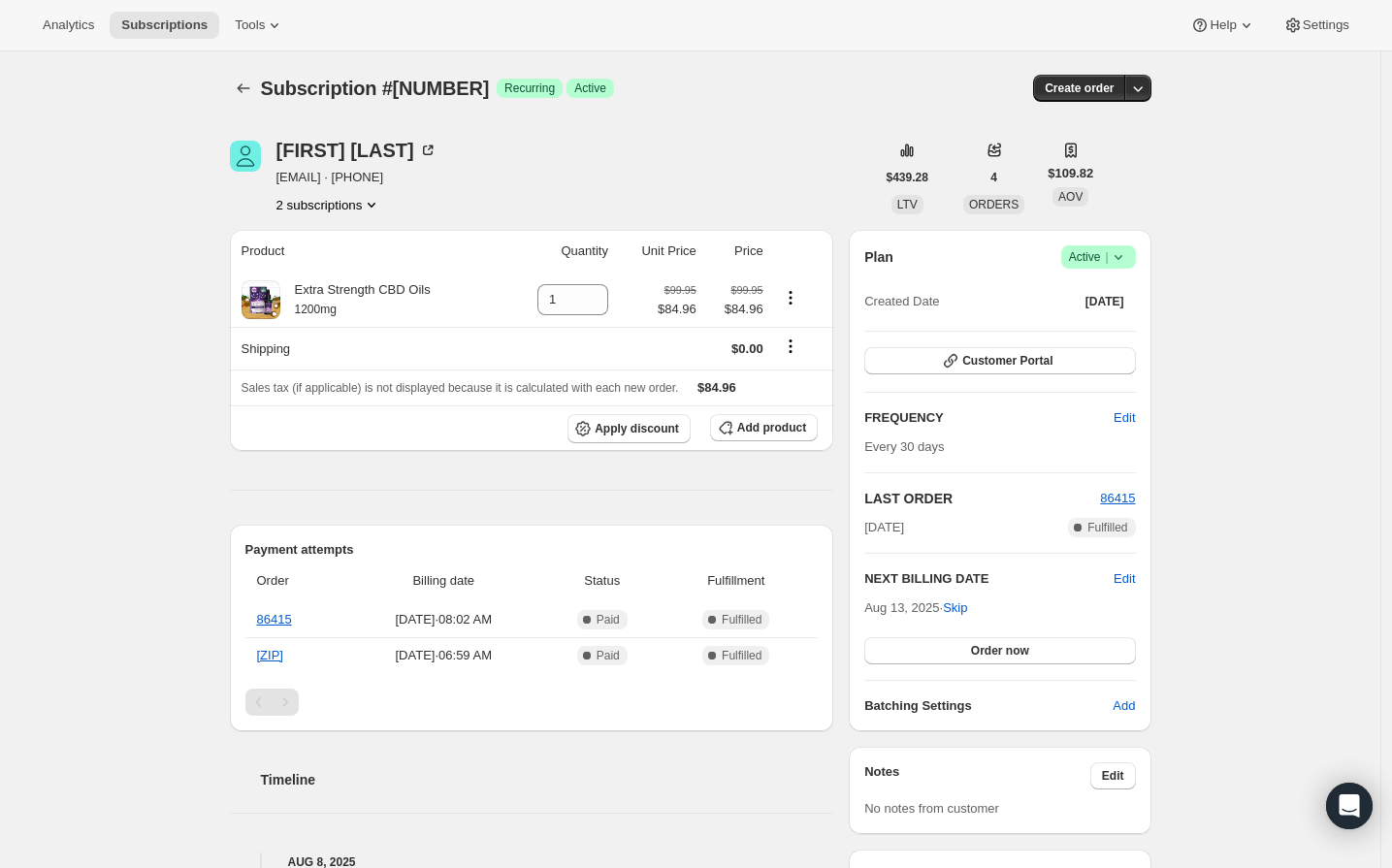 click on "Active |" at bounding box center (1098, 257) 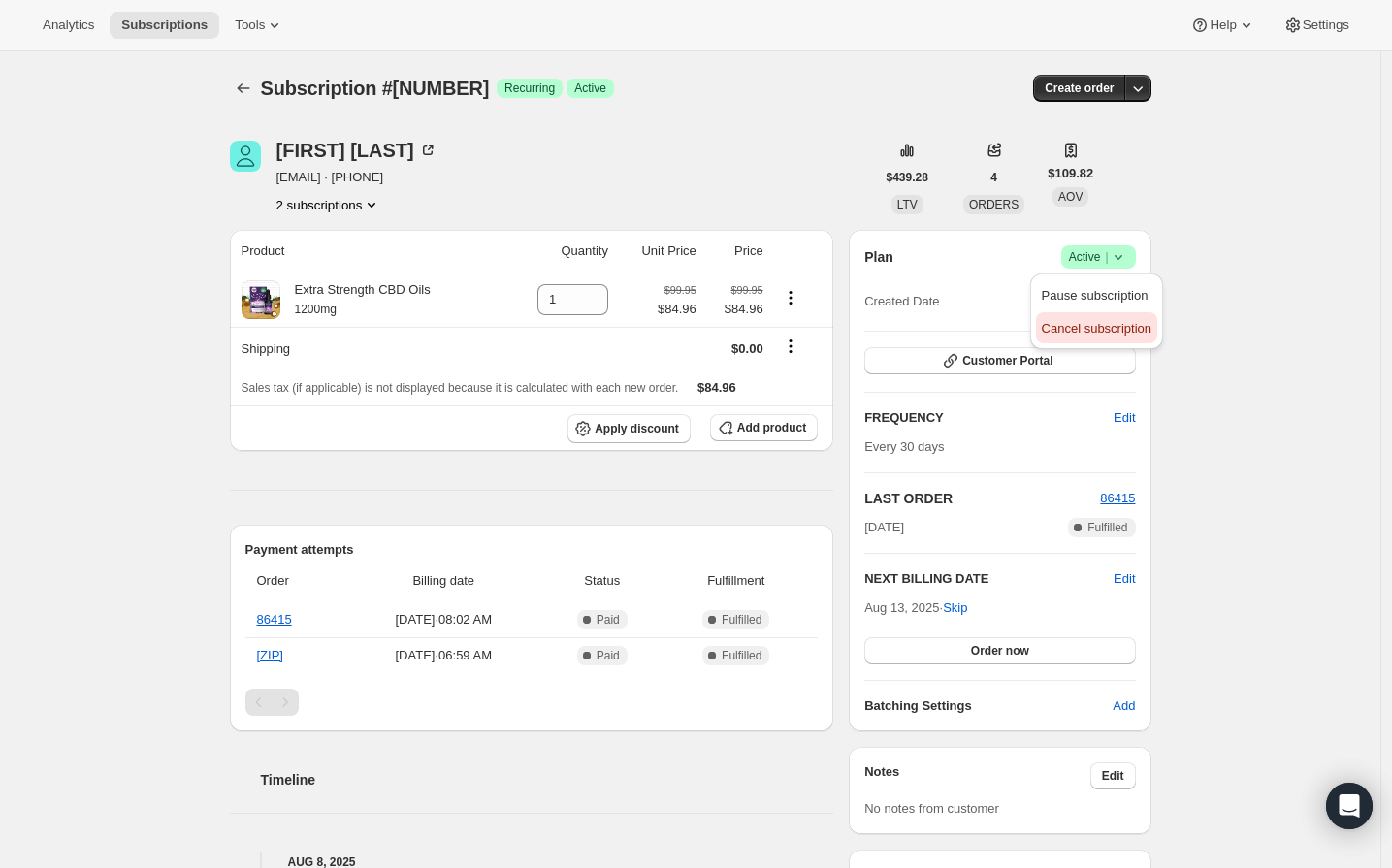 click on "Cancel subscription" at bounding box center (1096, 328) 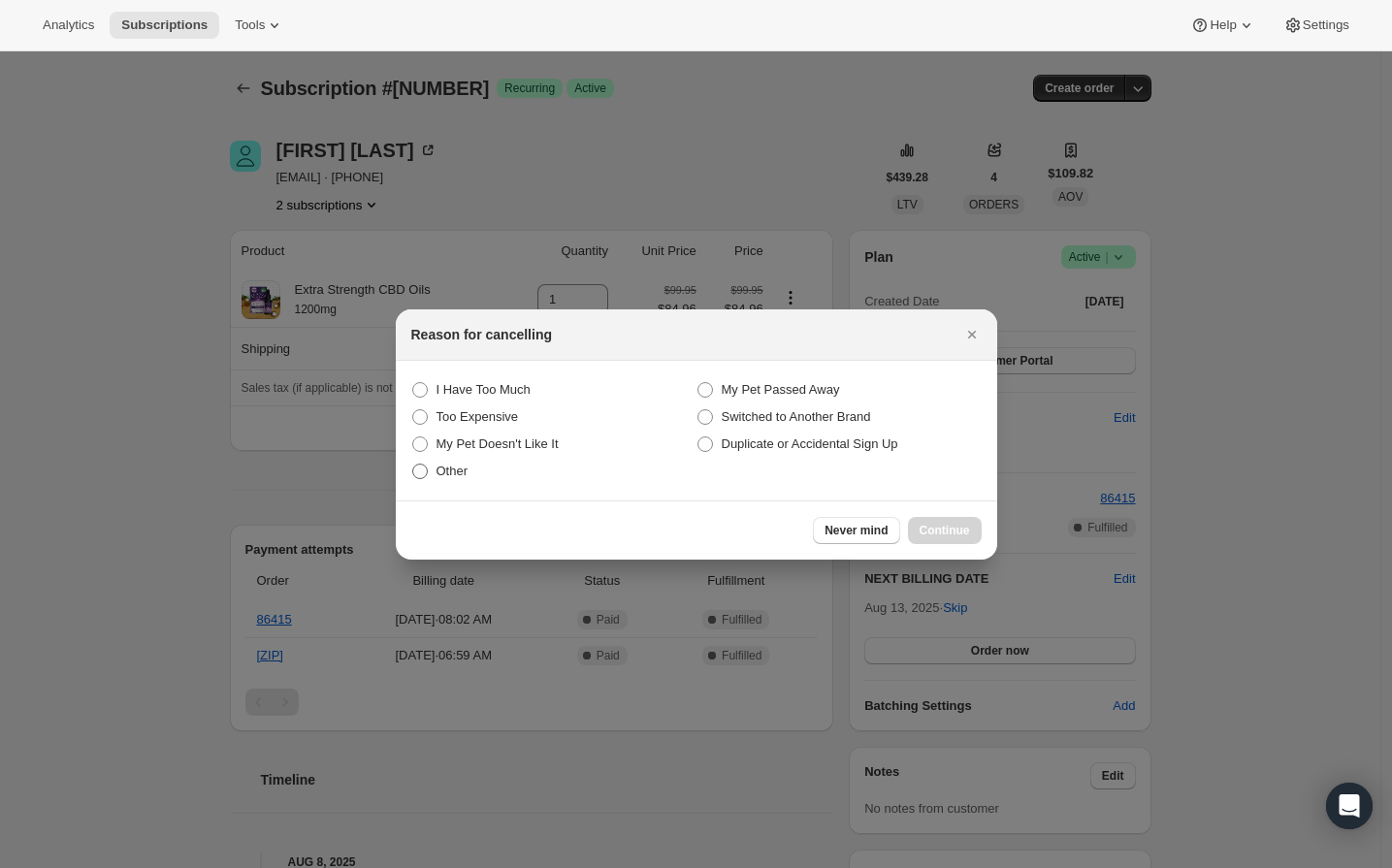 click on "Other" at bounding box center (452, 470) 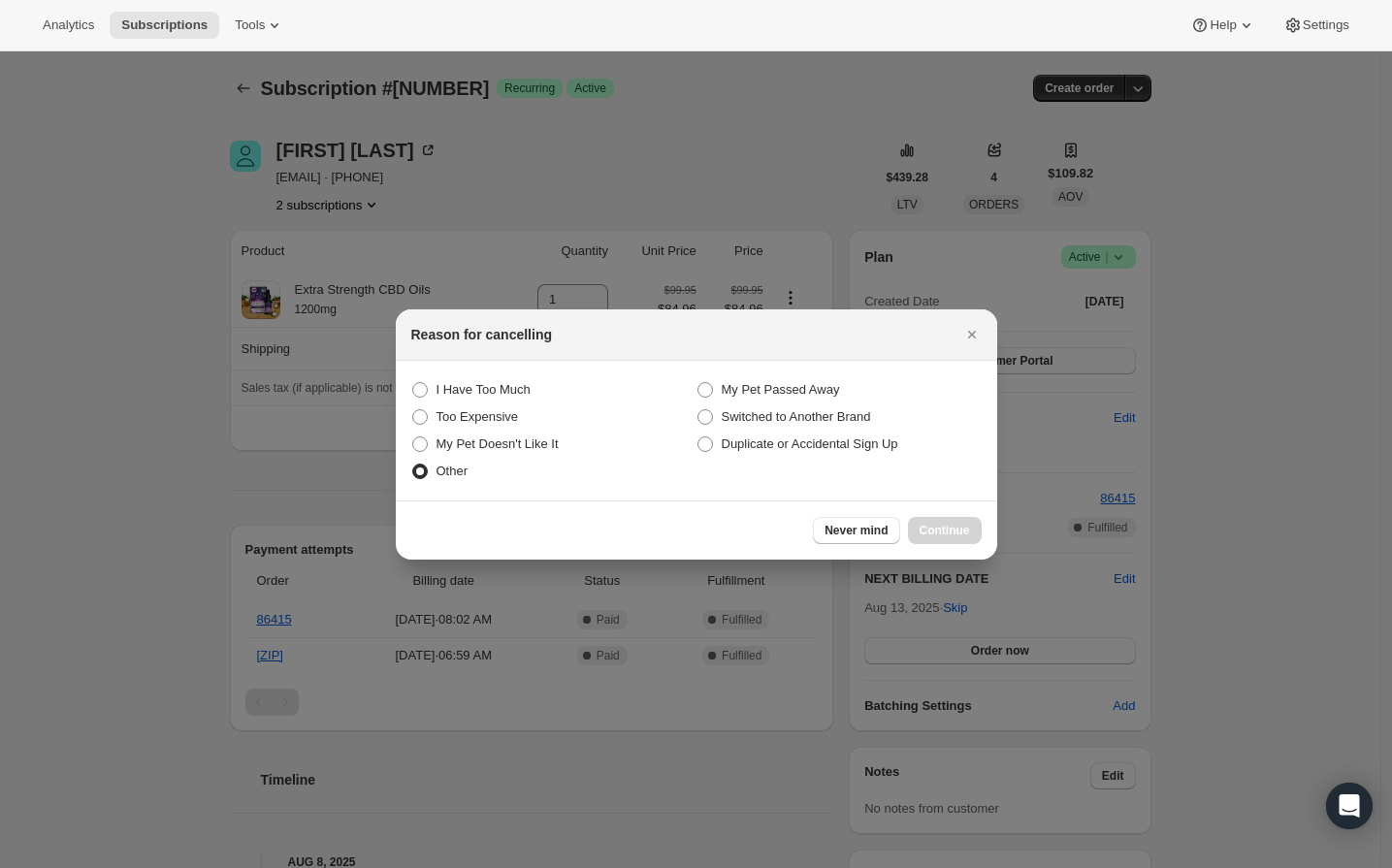 radio on "true" 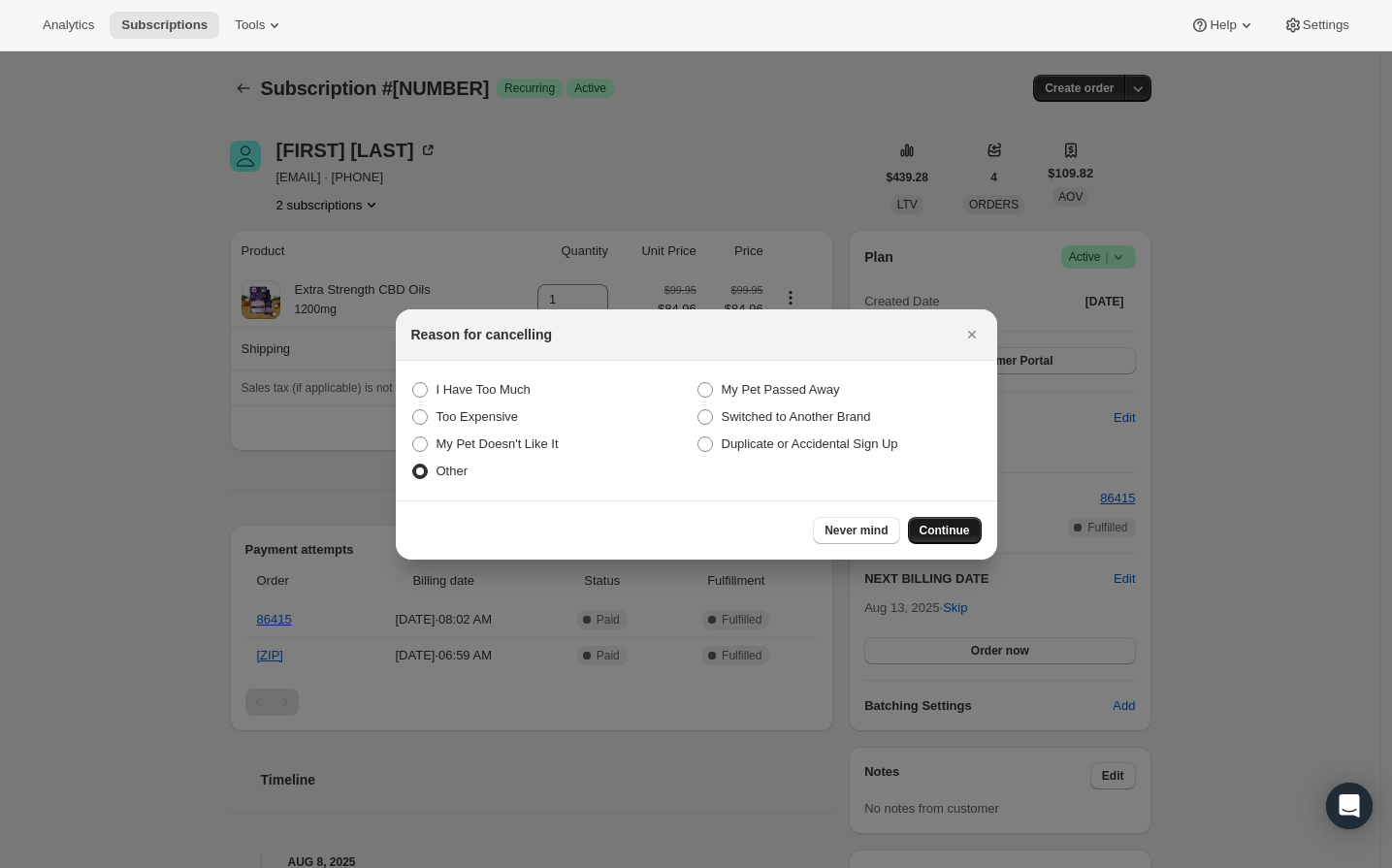 click on "Continue" at bounding box center (945, 530) 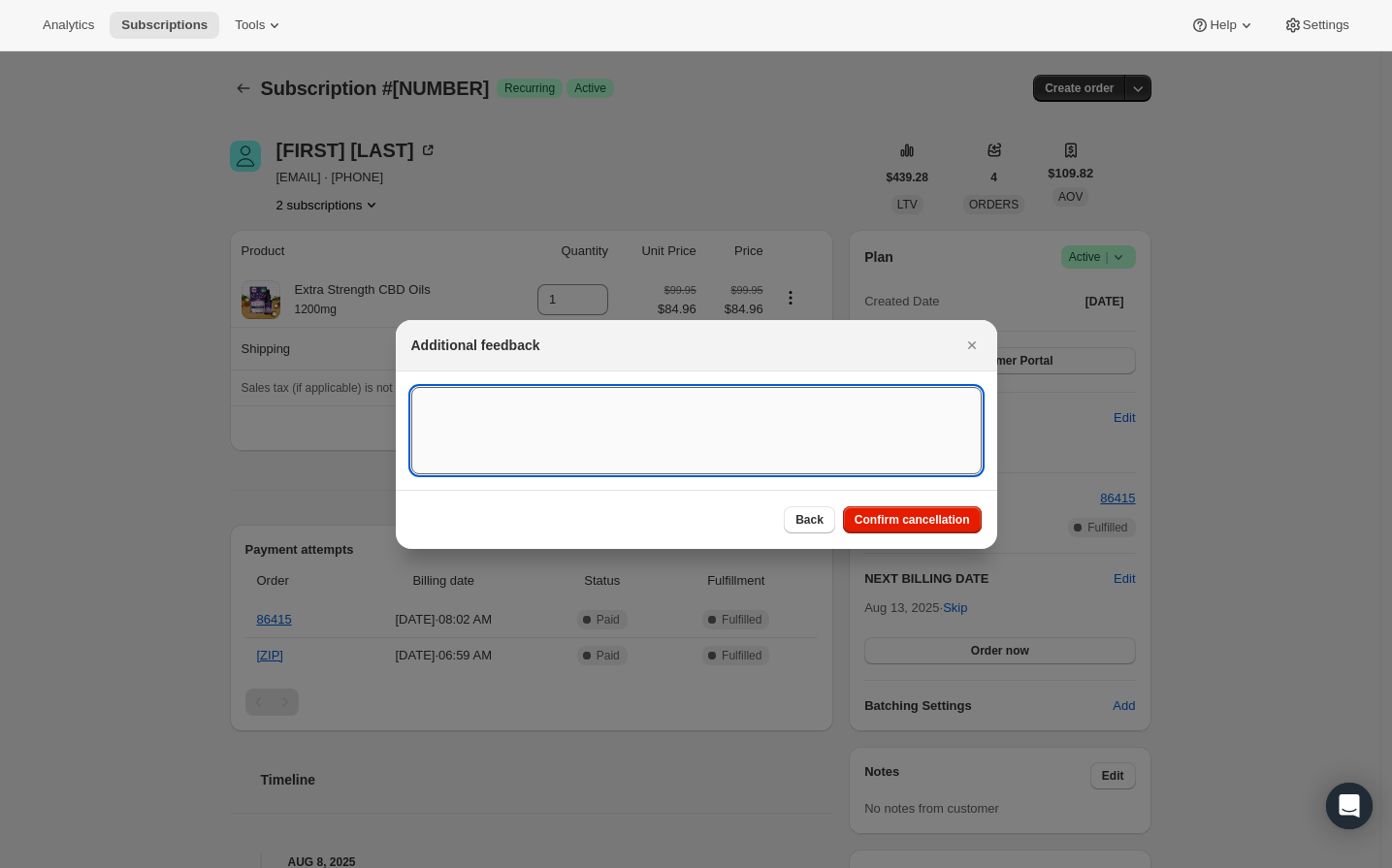 click at bounding box center [696, 431] 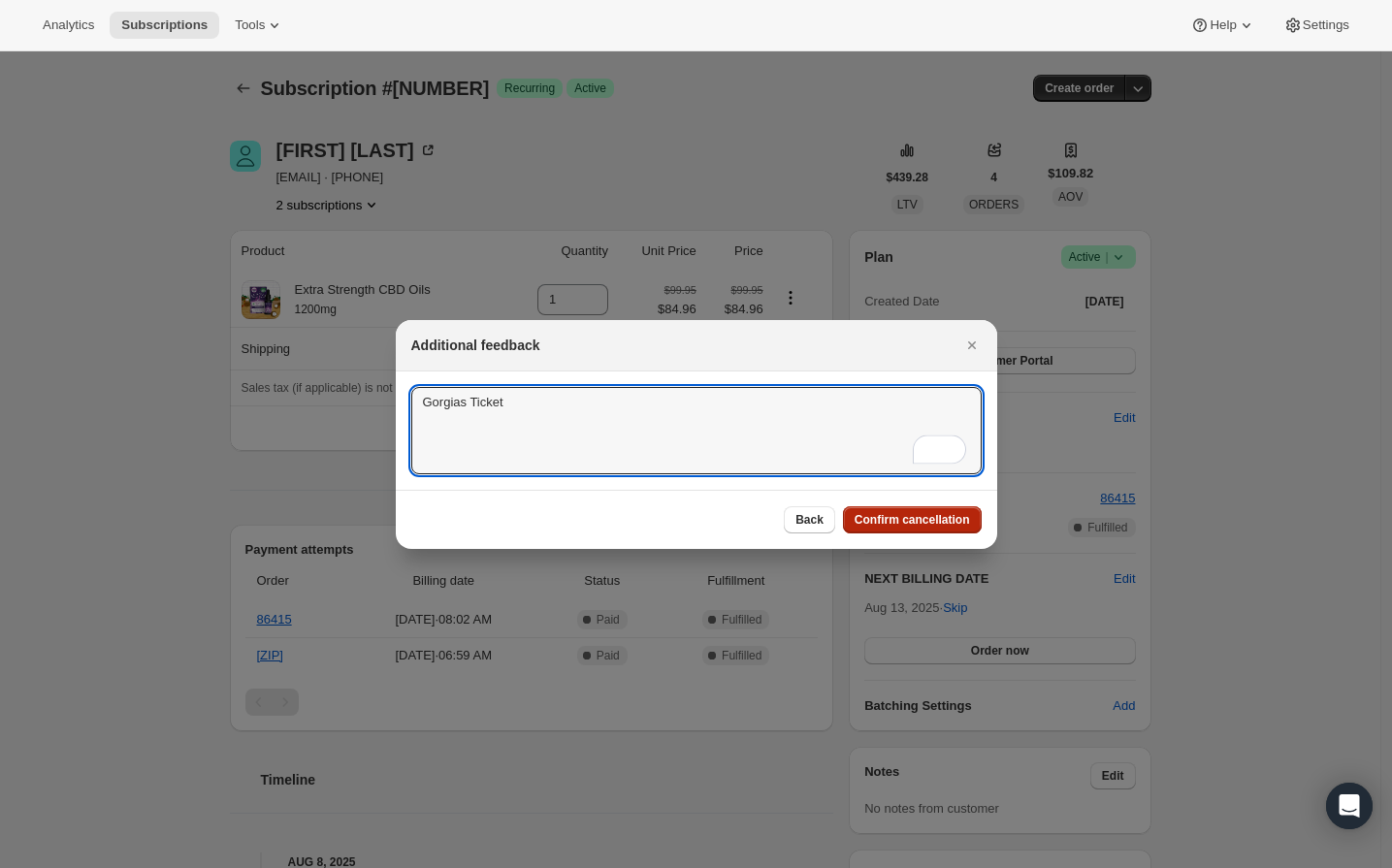 type on "Gorgias Ticket" 